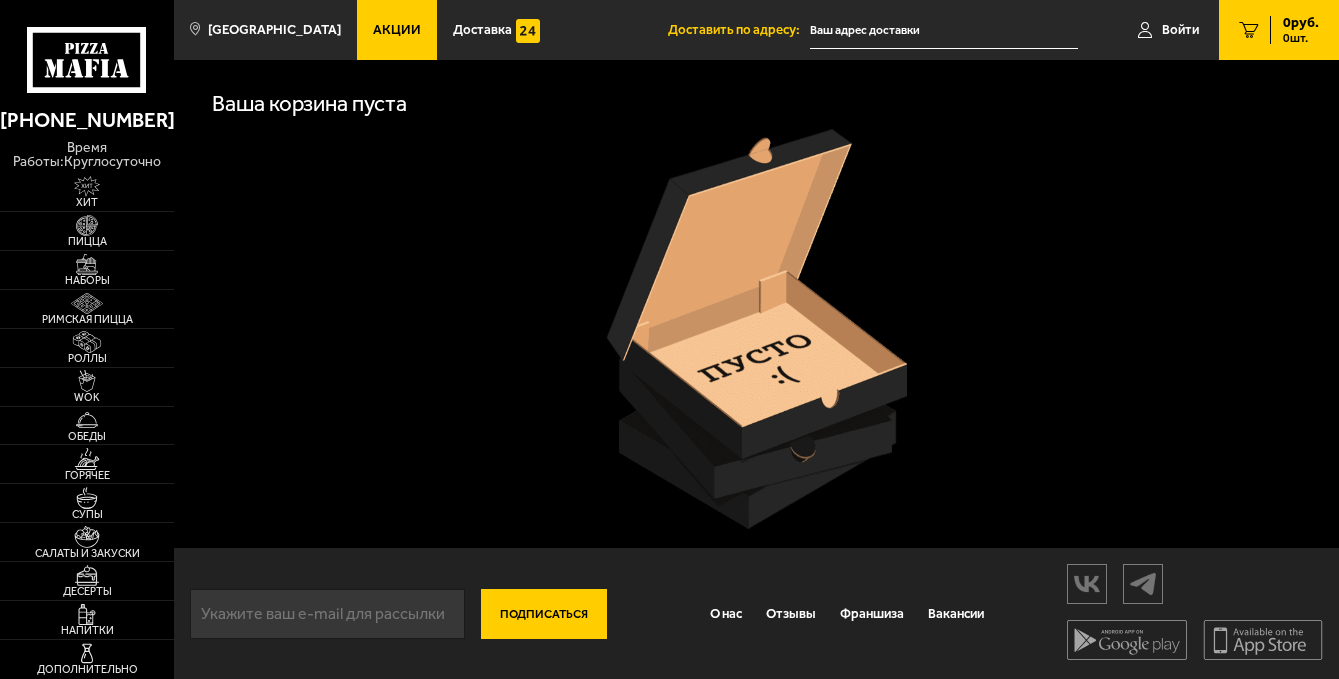 type on "[STREET_ADDRESS][PERSON_NAME]" 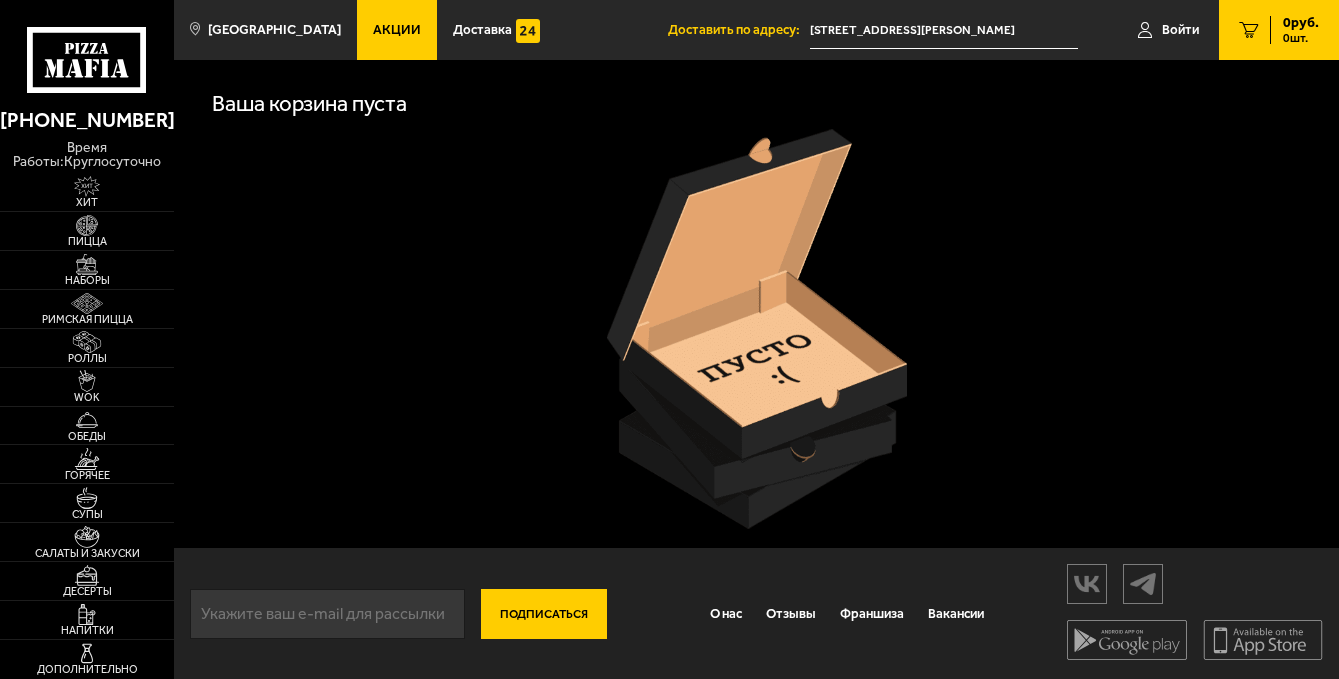 scroll, scrollTop: 0, scrollLeft: 0, axis: both 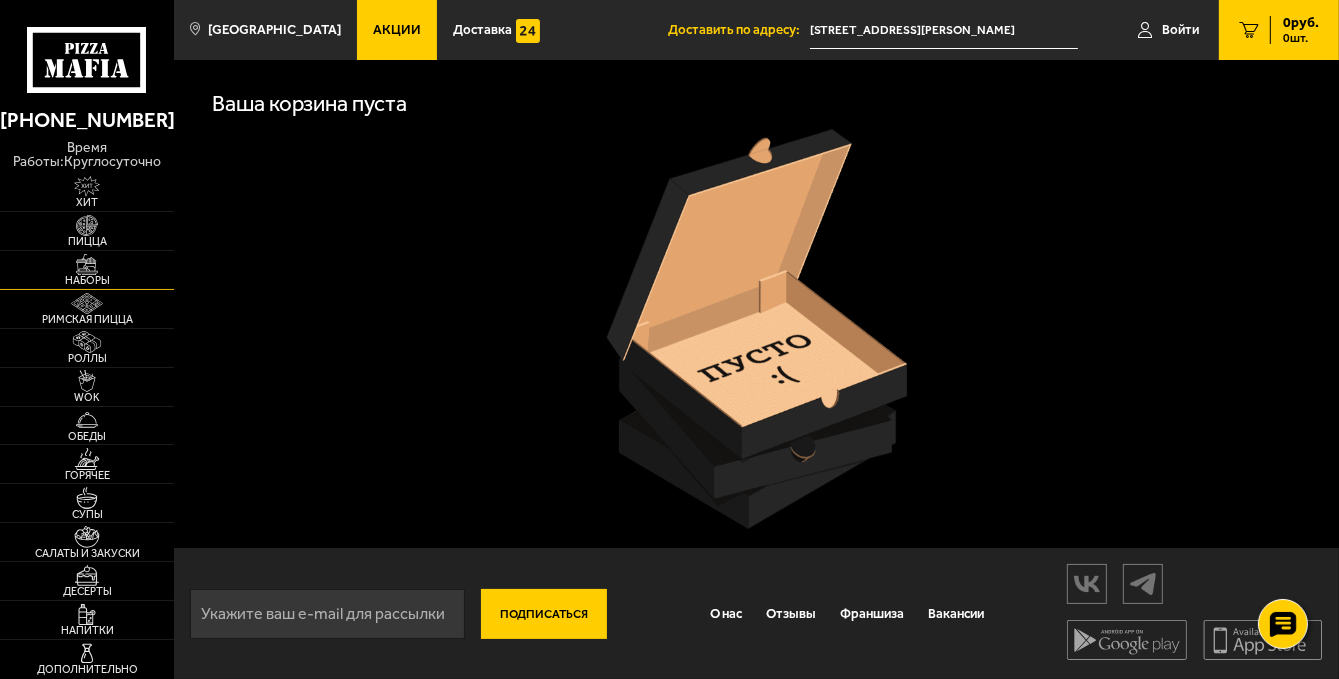 click at bounding box center (87, 265) 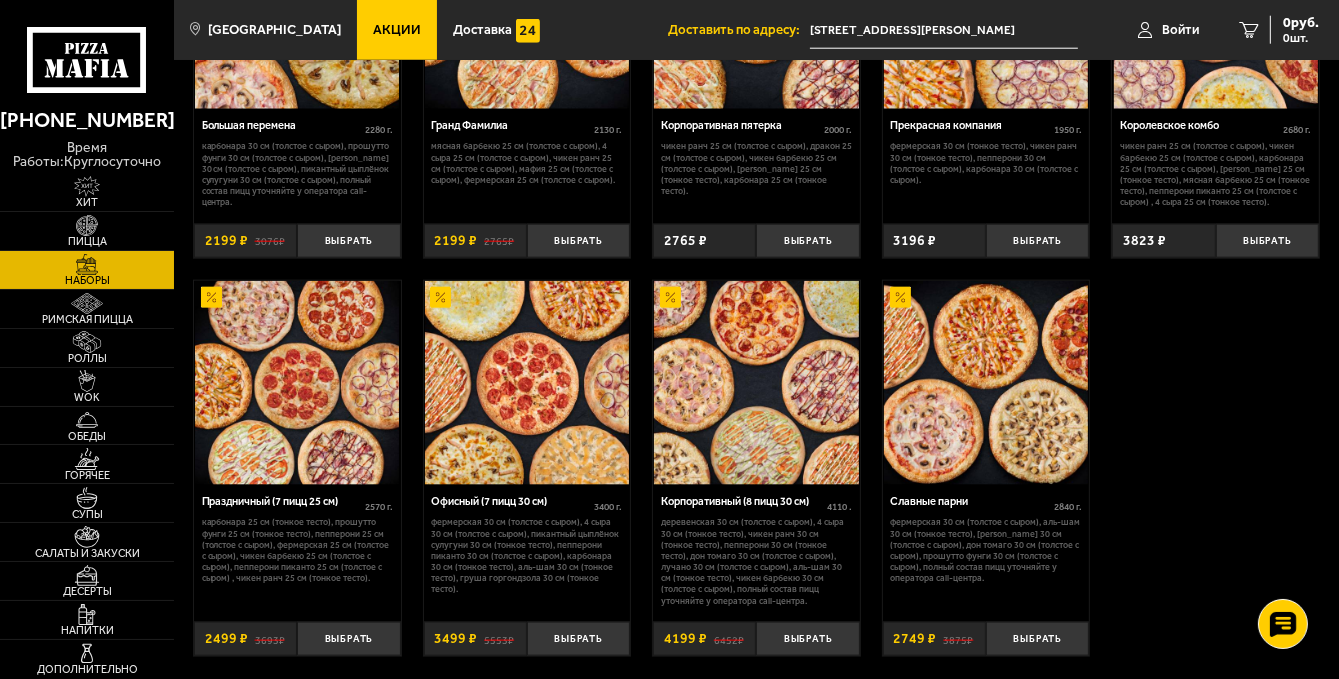 scroll, scrollTop: 1913, scrollLeft: 0, axis: vertical 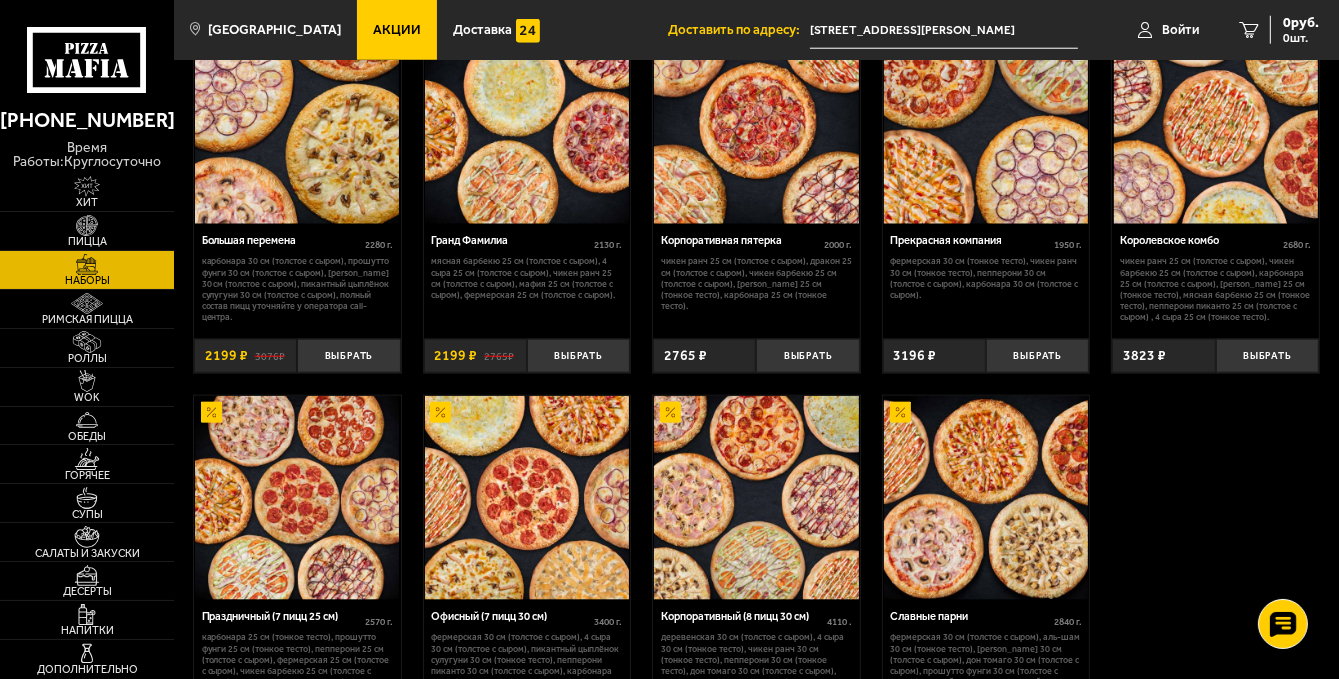 click on "Акции" at bounding box center [397, 29] 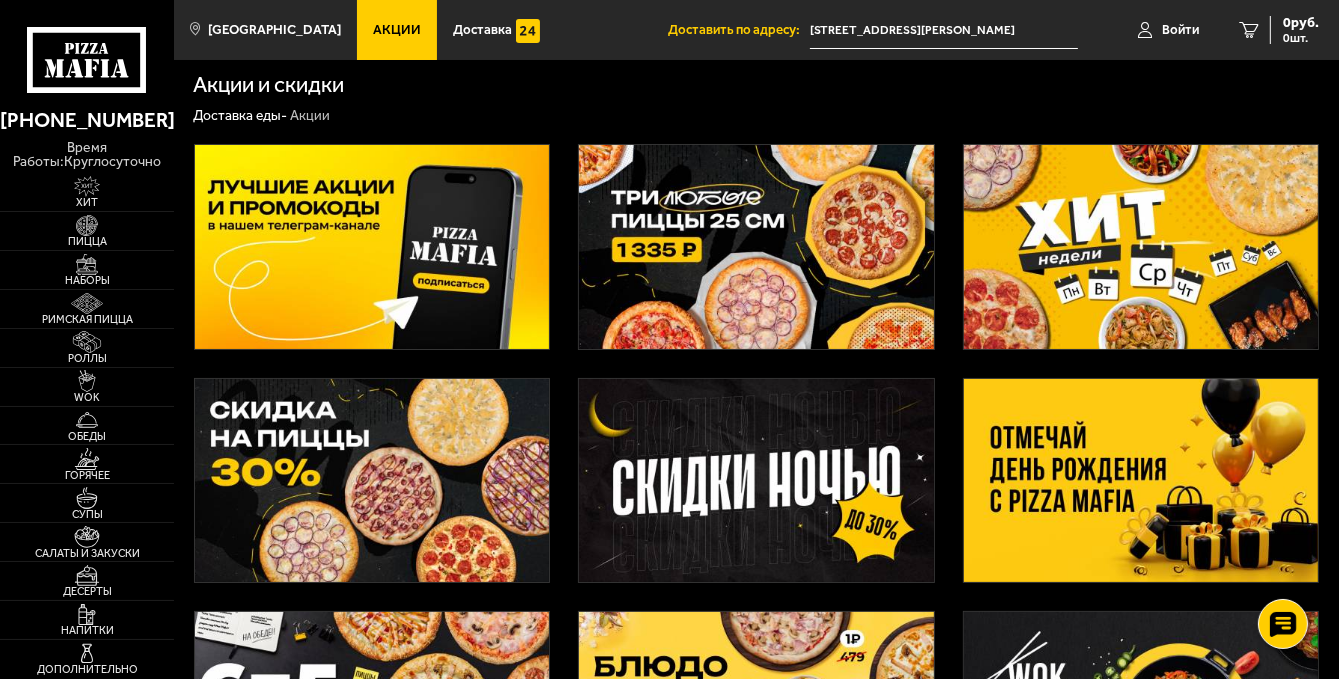 scroll, scrollTop: 0, scrollLeft: 0, axis: both 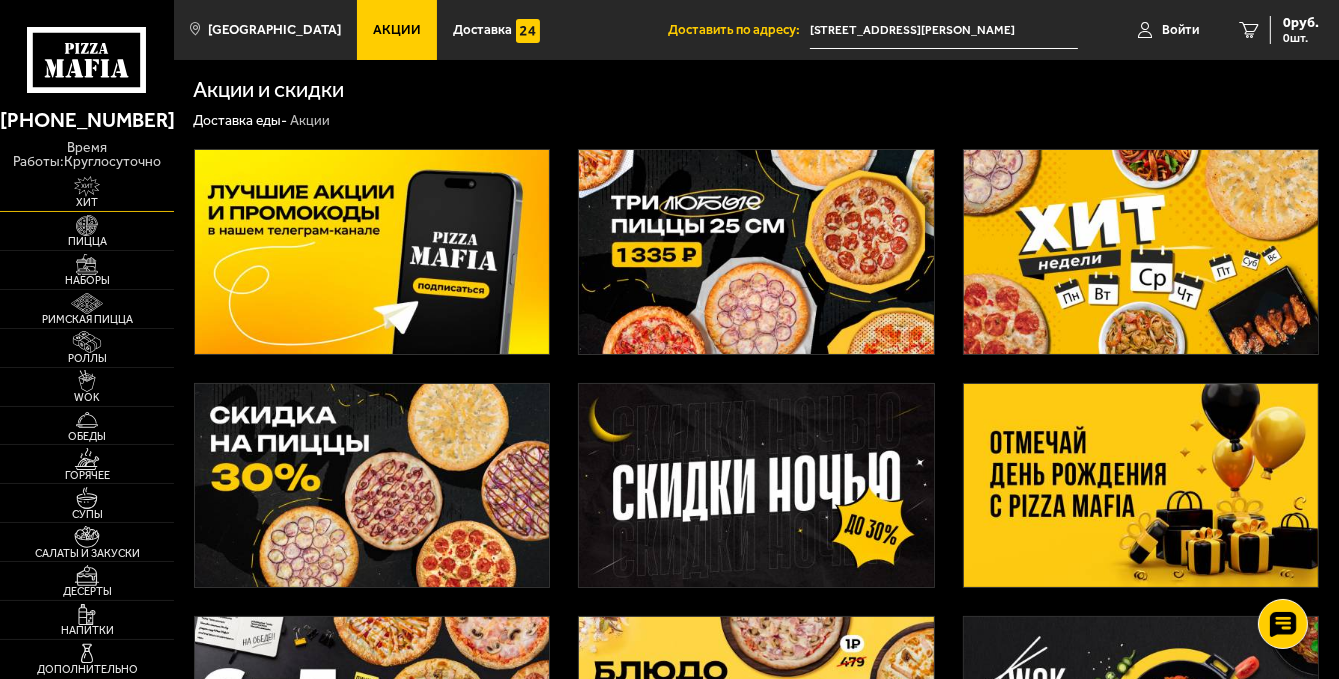 click at bounding box center [87, 187] 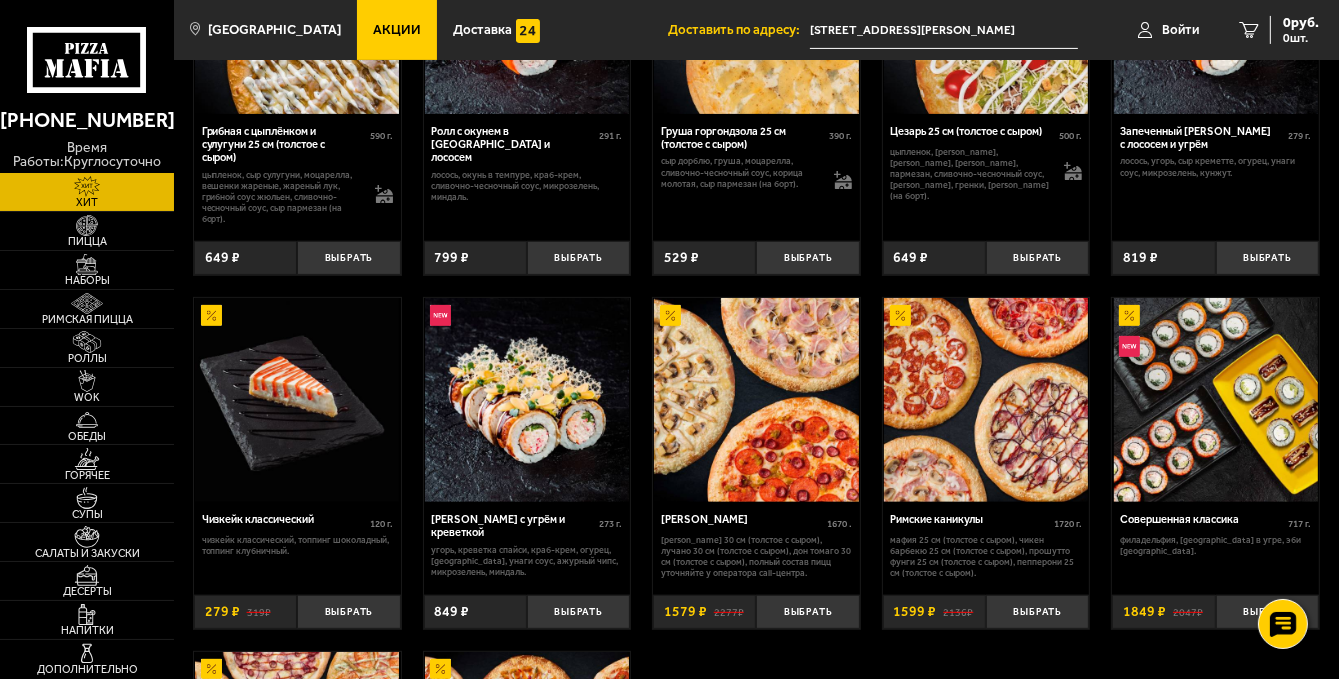 scroll, scrollTop: 600, scrollLeft: 0, axis: vertical 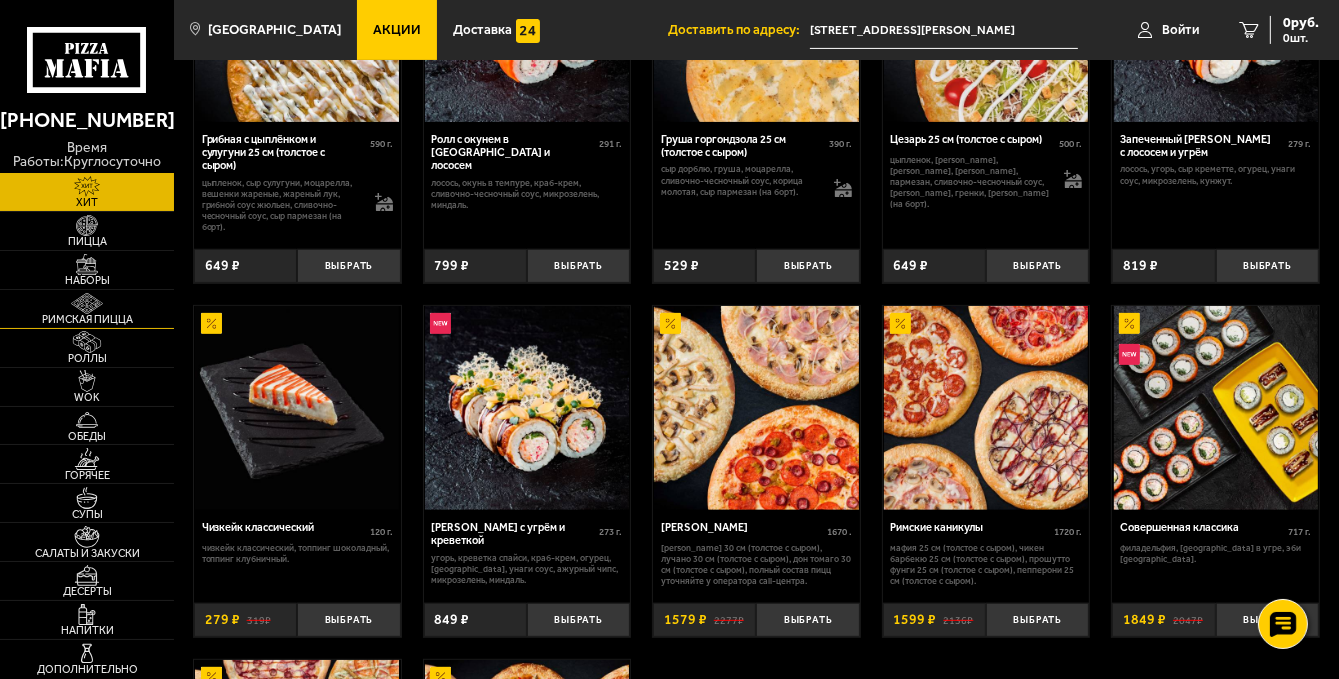 click at bounding box center (87, 304) 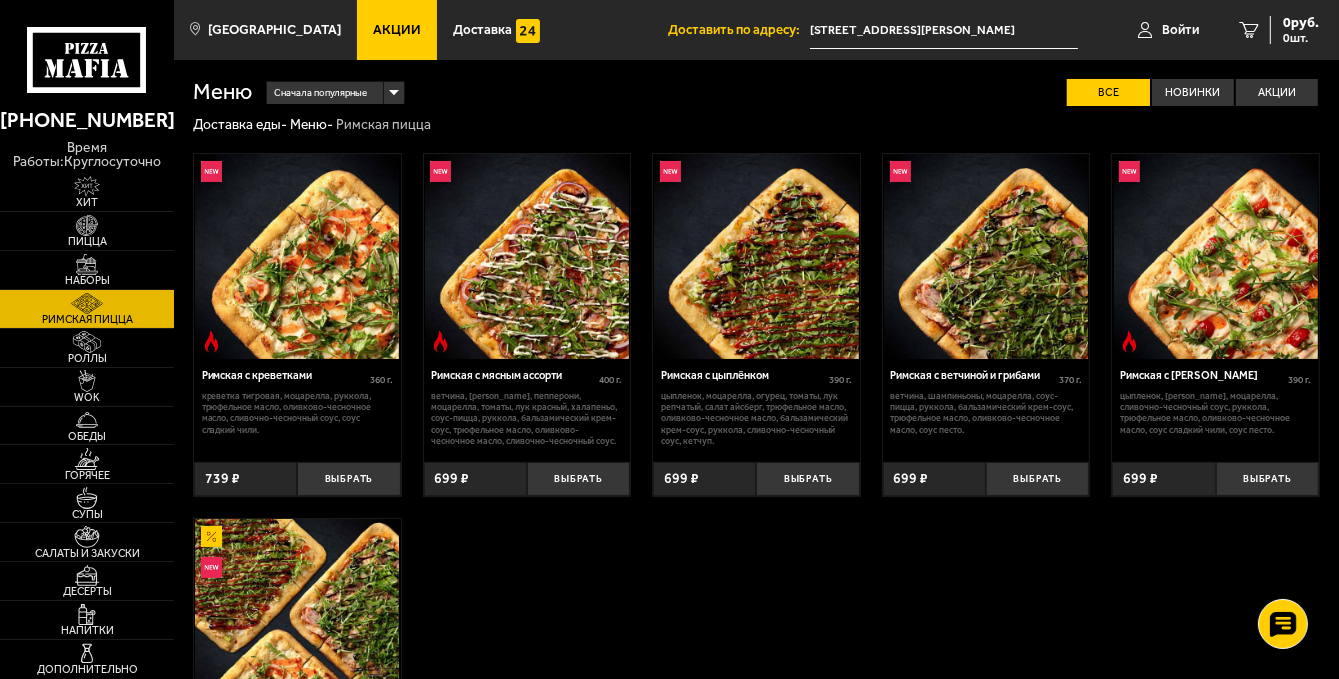 scroll, scrollTop: 200, scrollLeft: 0, axis: vertical 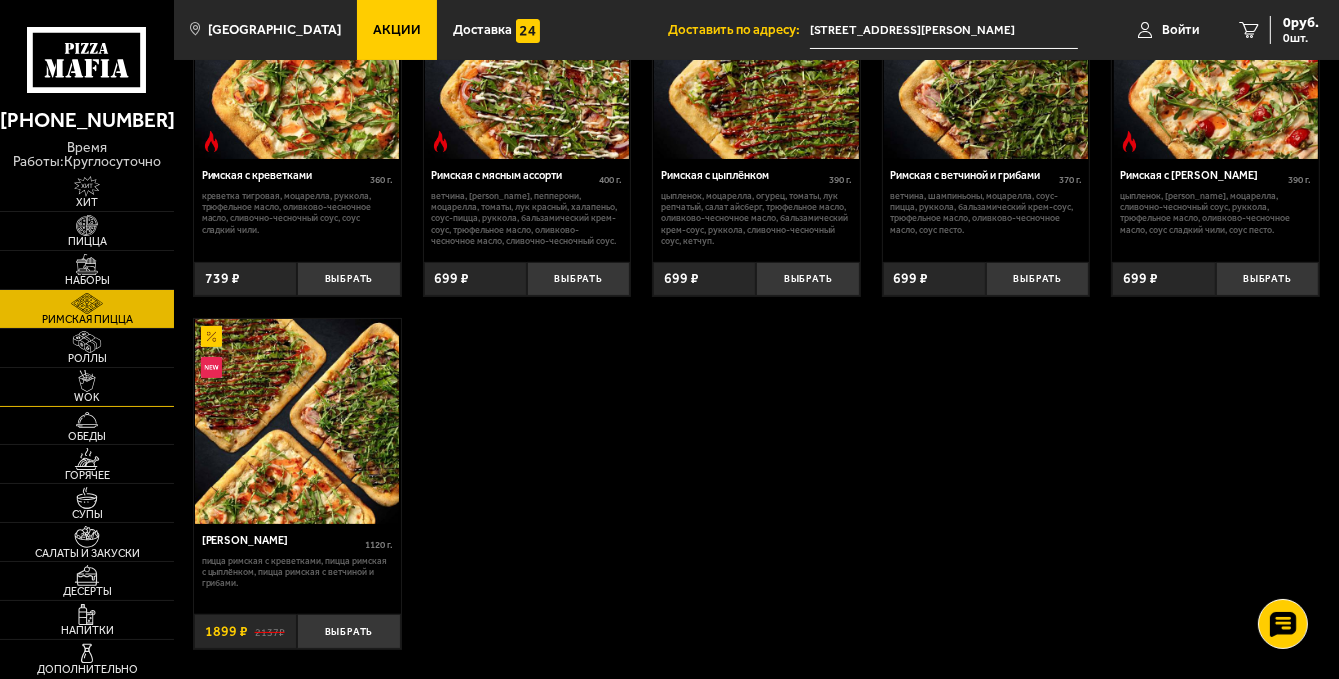 click at bounding box center [87, 381] 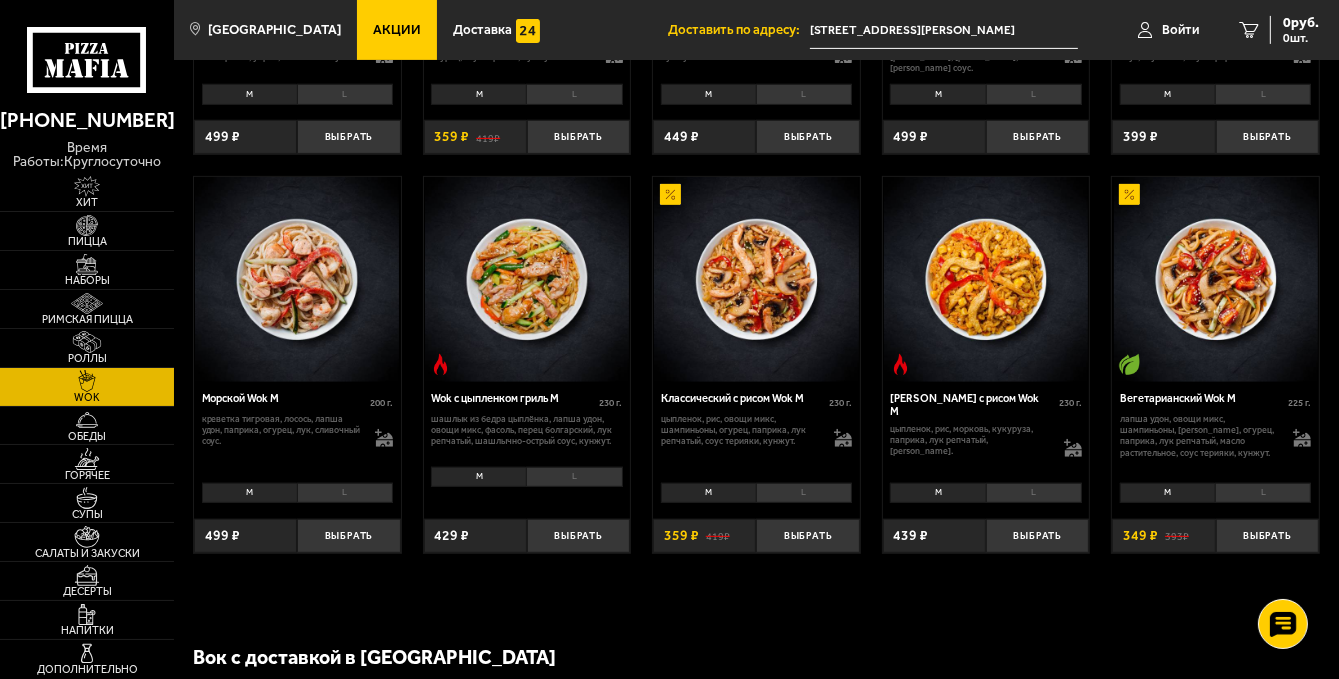 scroll, scrollTop: 800, scrollLeft: 0, axis: vertical 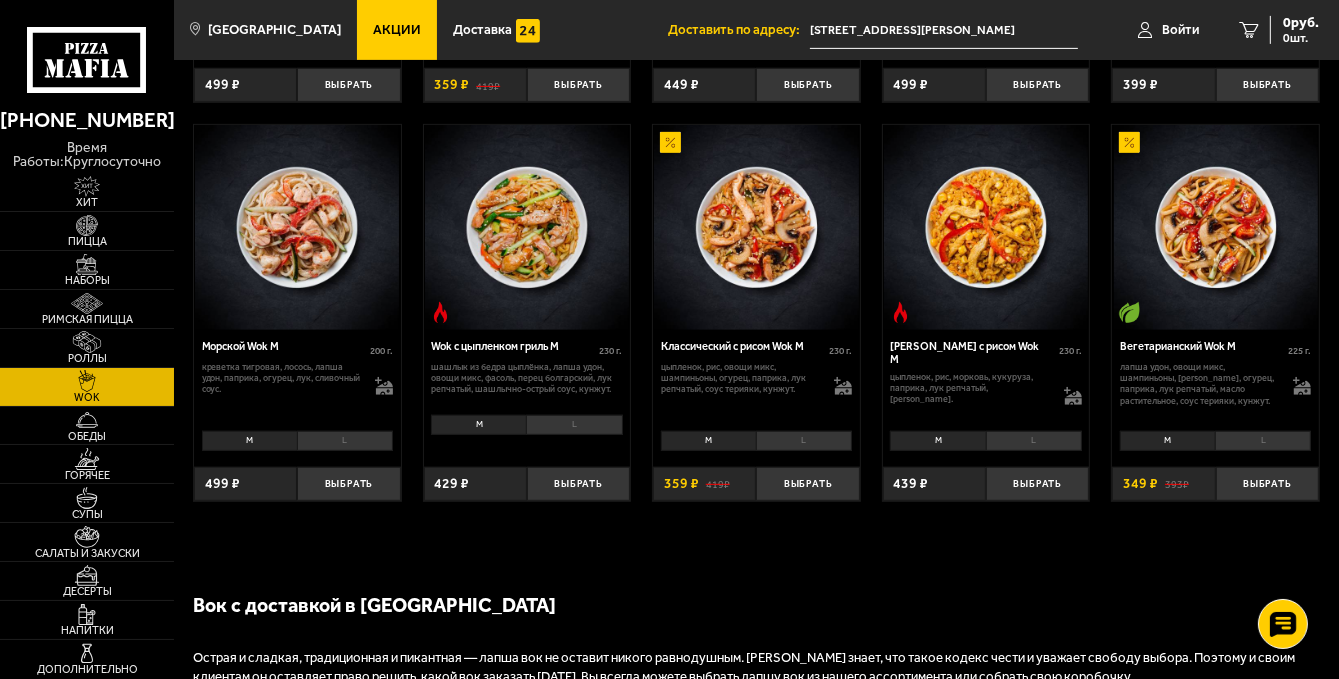 click on "L" at bounding box center (574, 425) 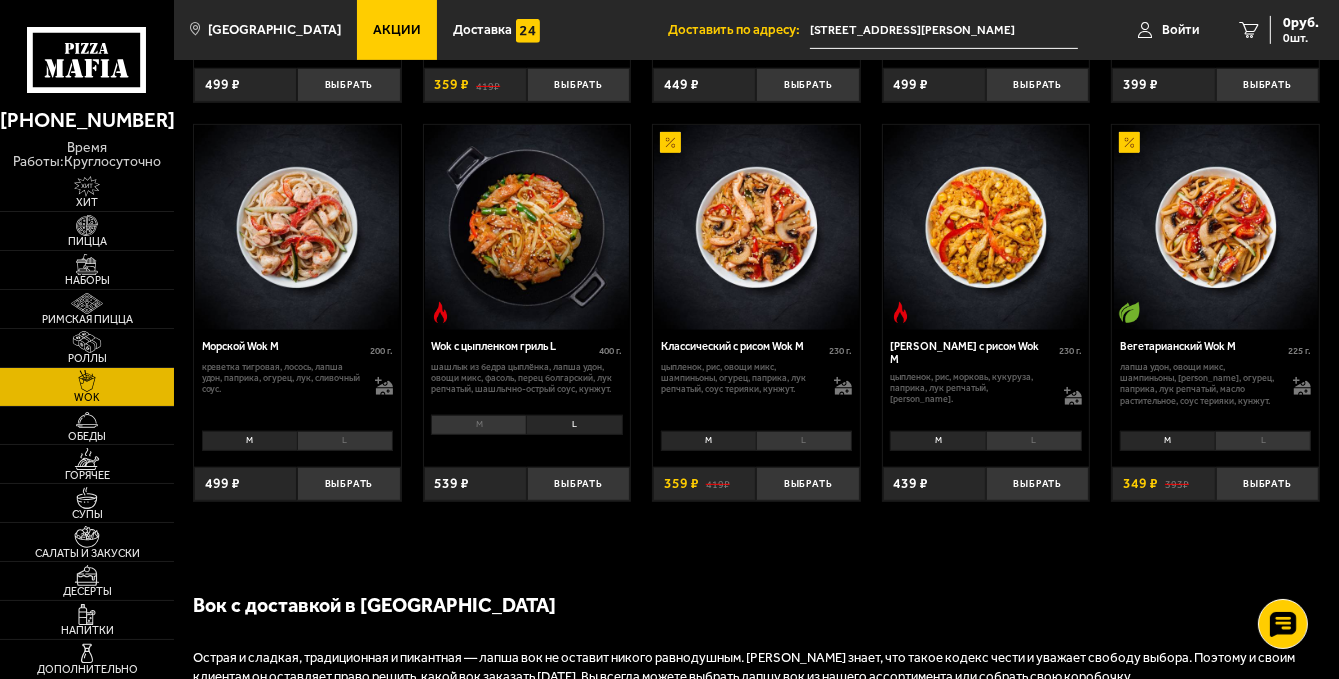 click on "M" at bounding box center [478, 425] 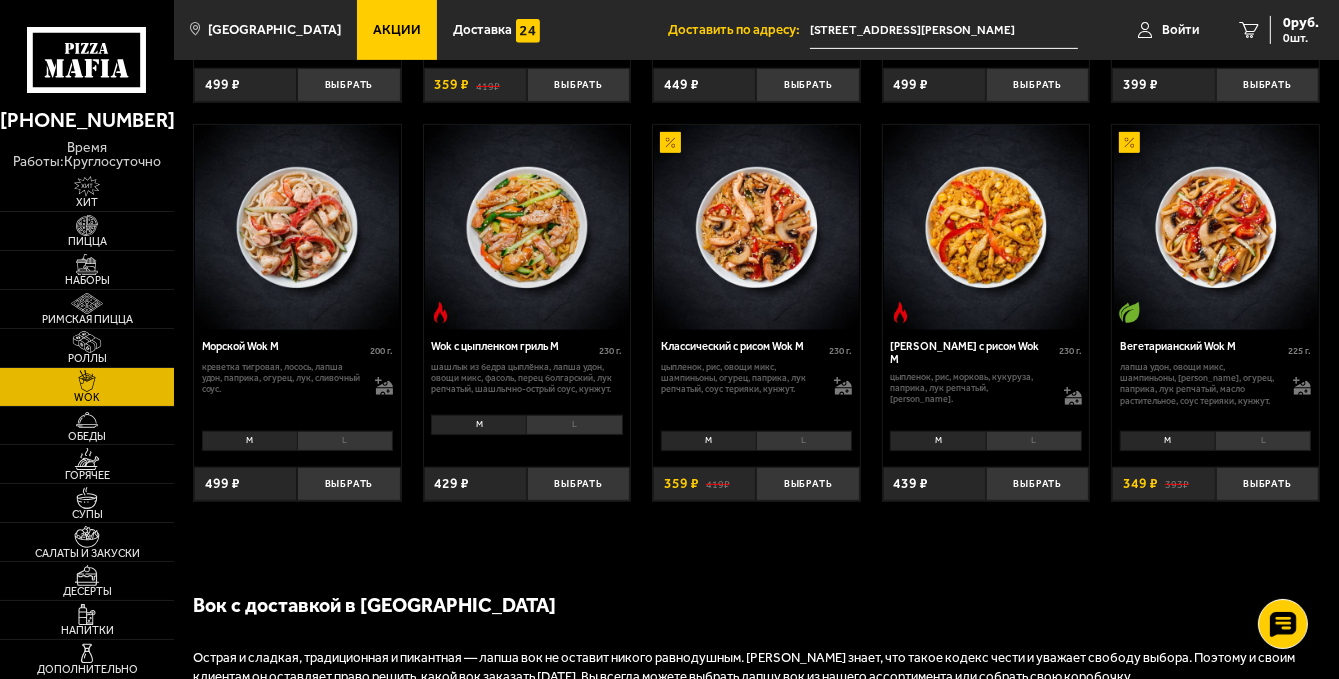 click on "L" at bounding box center [574, 425] 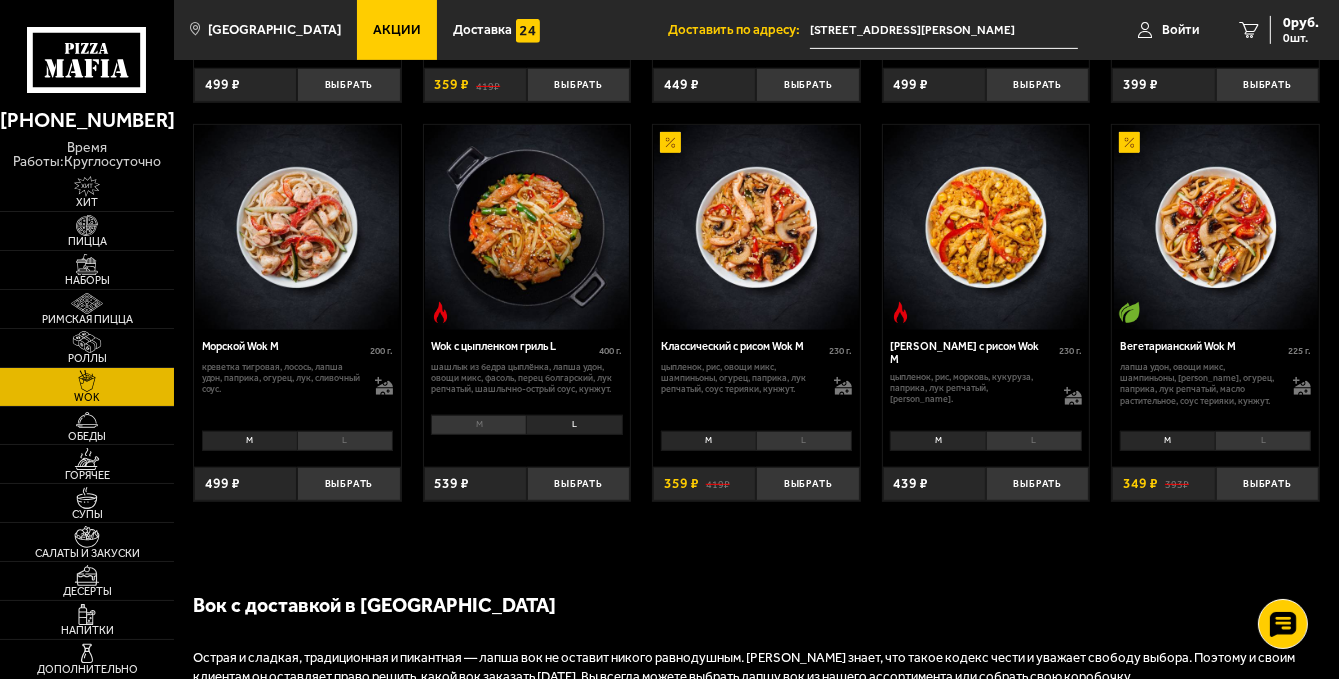 click on "M" at bounding box center [478, 425] 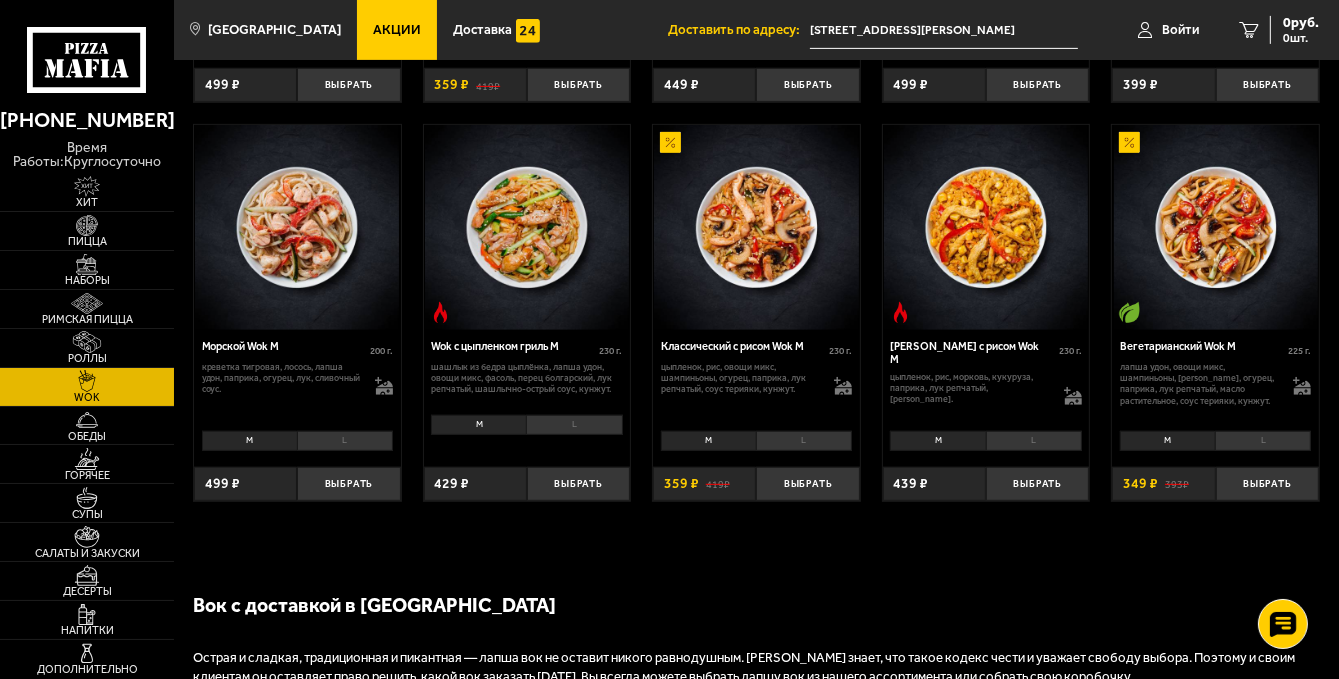 click on "M" at bounding box center (478, 425) 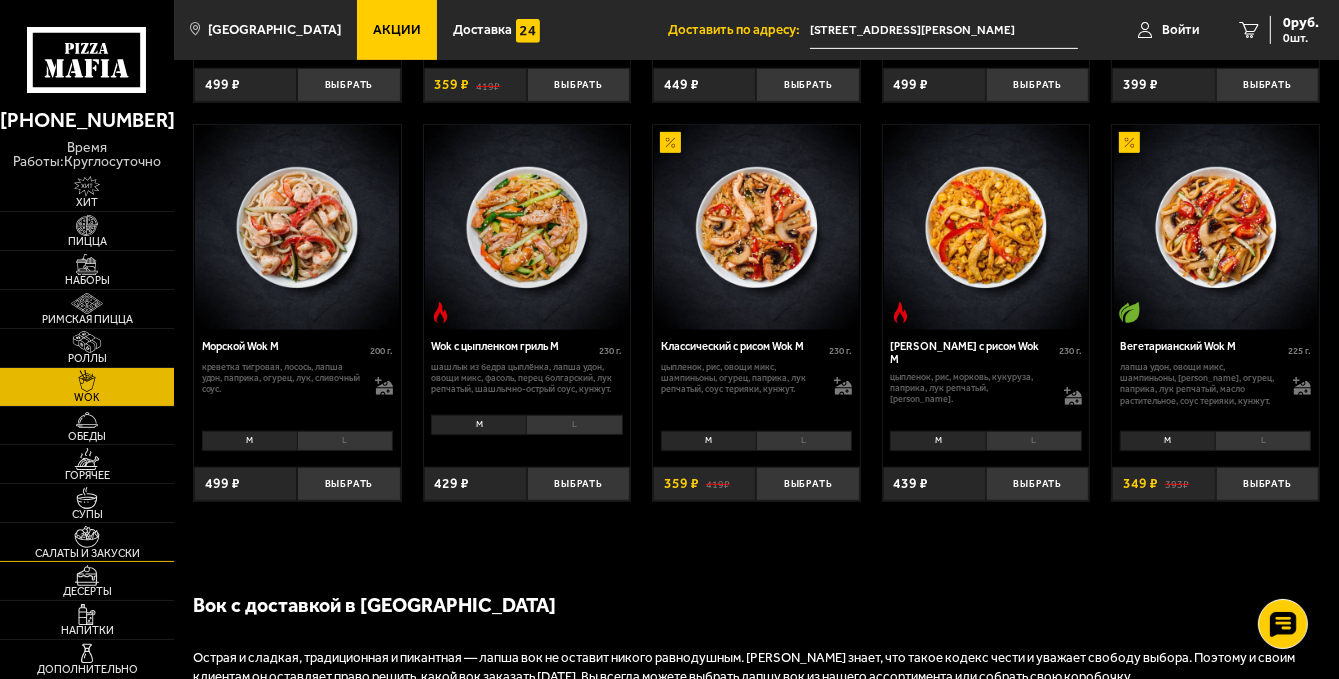 click at bounding box center [87, 537] 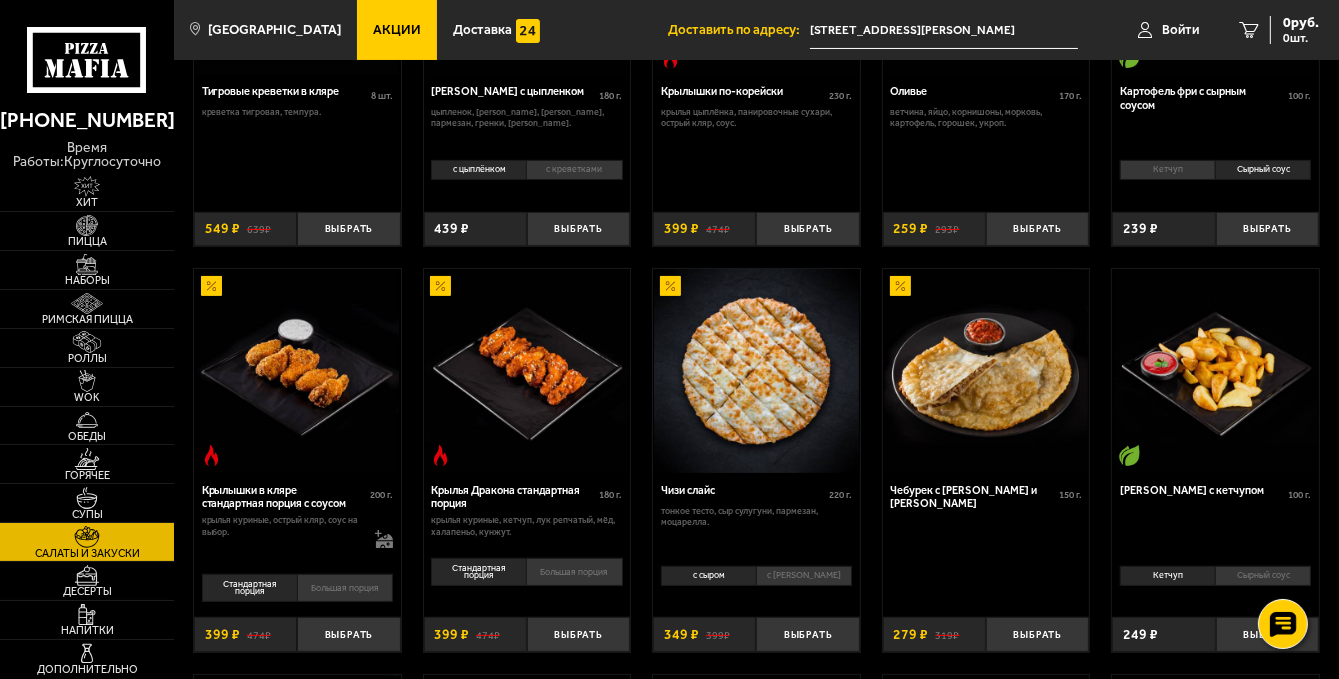 scroll, scrollTop: 300, scrollLeft: 0, axis: vertical 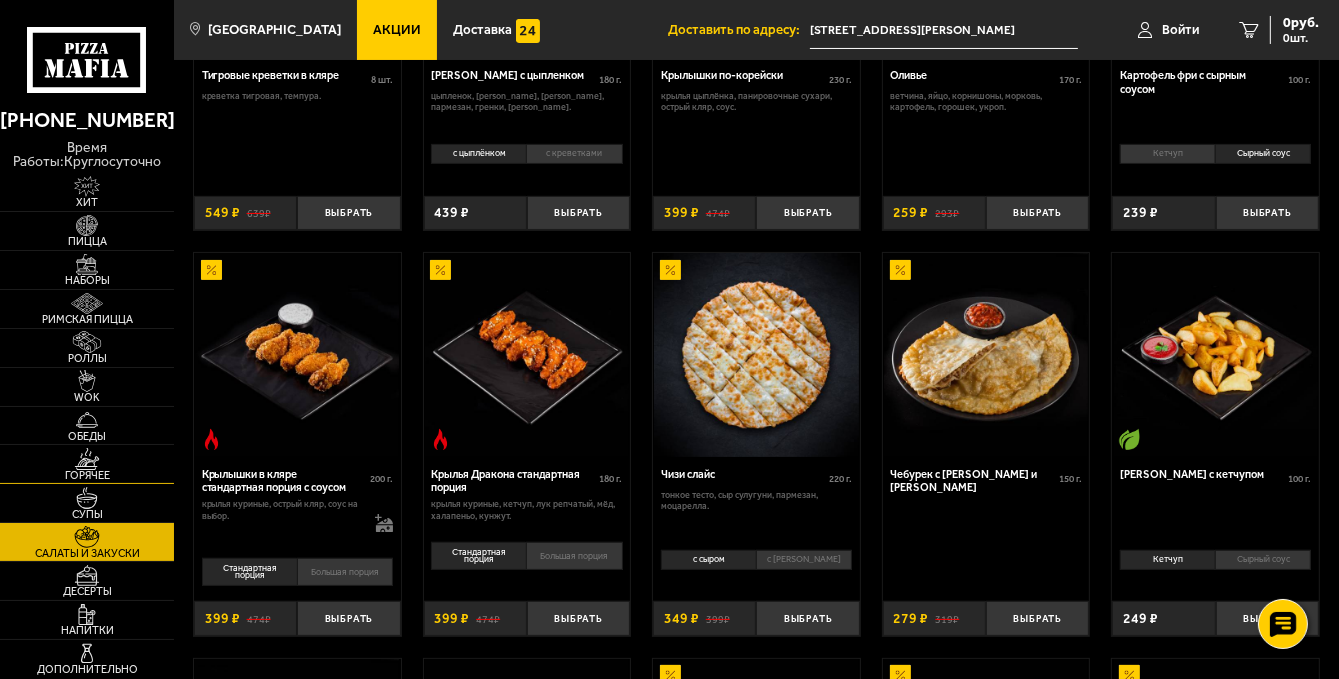 click at bounding box center (87, 459) 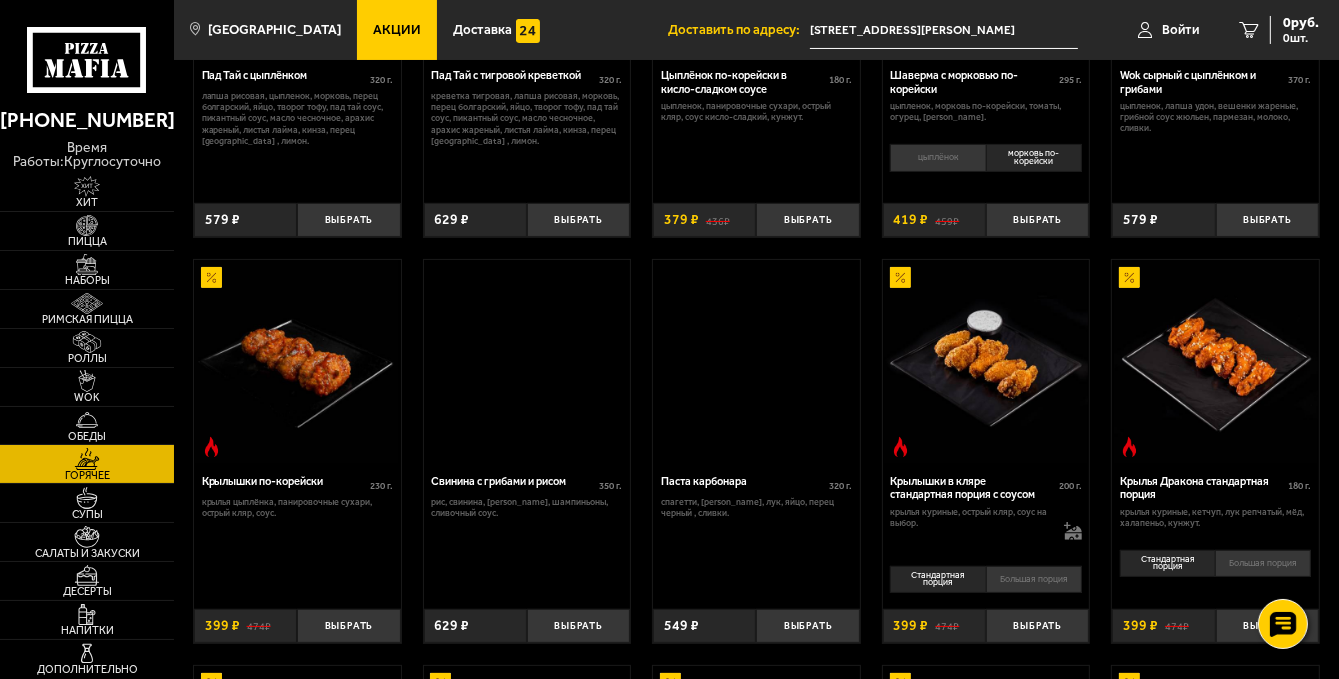 scroll, scrollTop: 0, scrollLeft: 0, axis: both 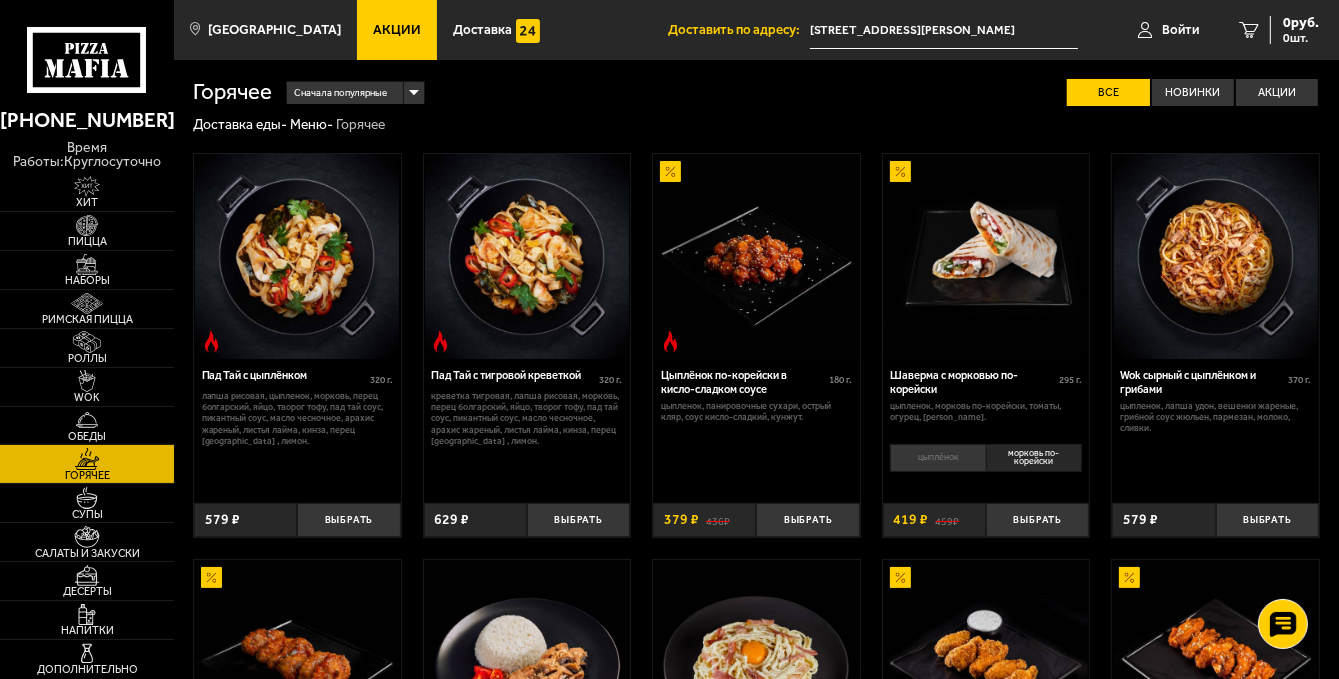 click on "цыплёнок" at bounding box center (937, 458) 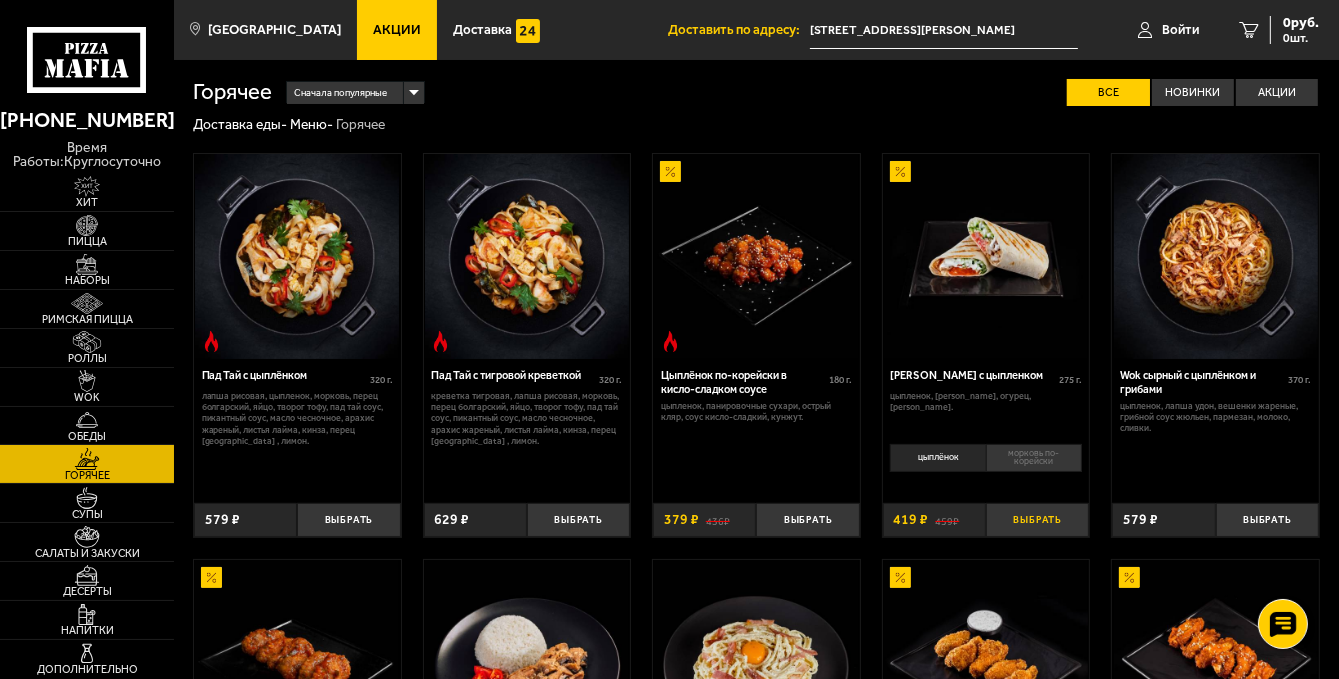 click on "Выбрать" at bounding box center [1037, 520] 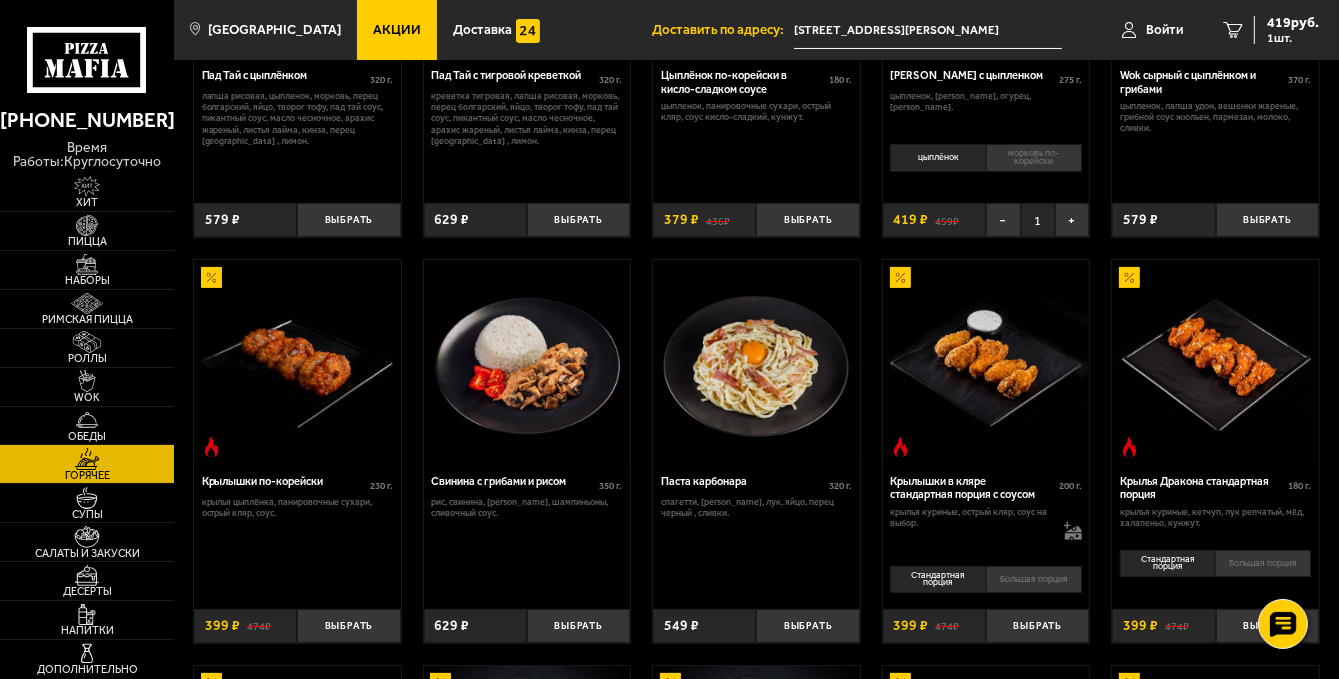 scroll, scrollTop: 200, scrollLeft: 0, axis: vertical 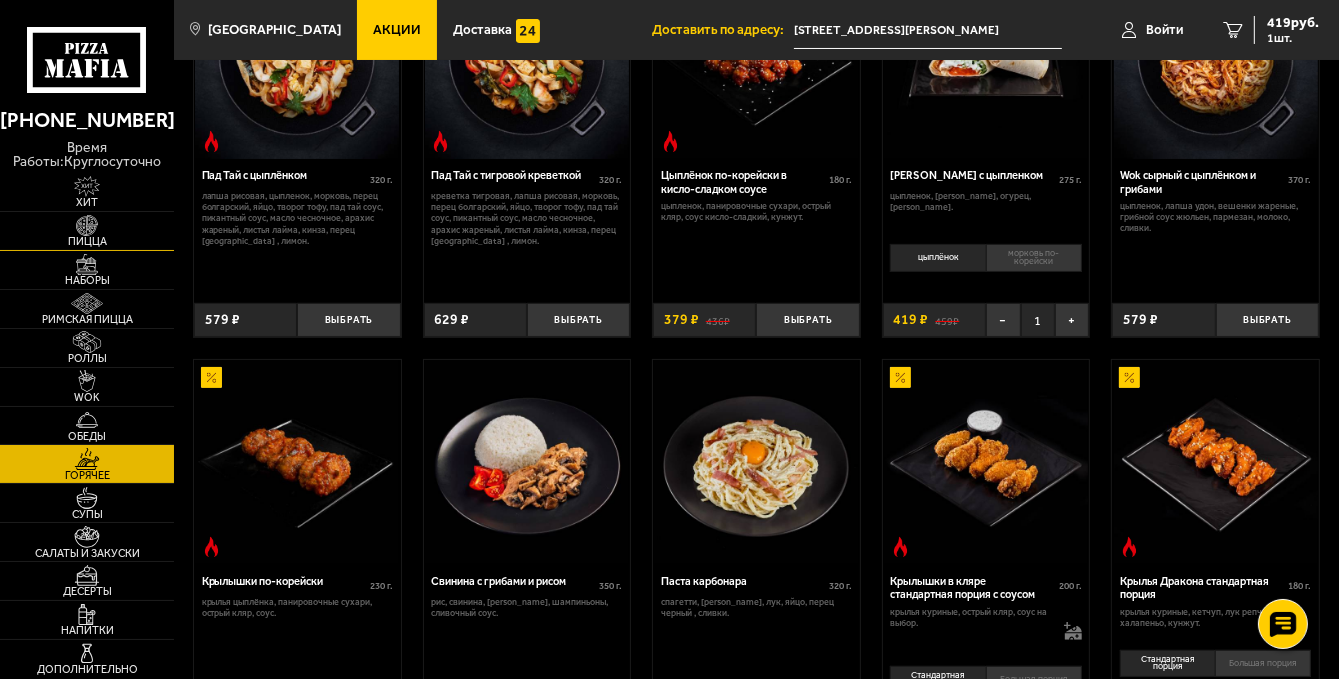 click at bounding box center (87, 226) 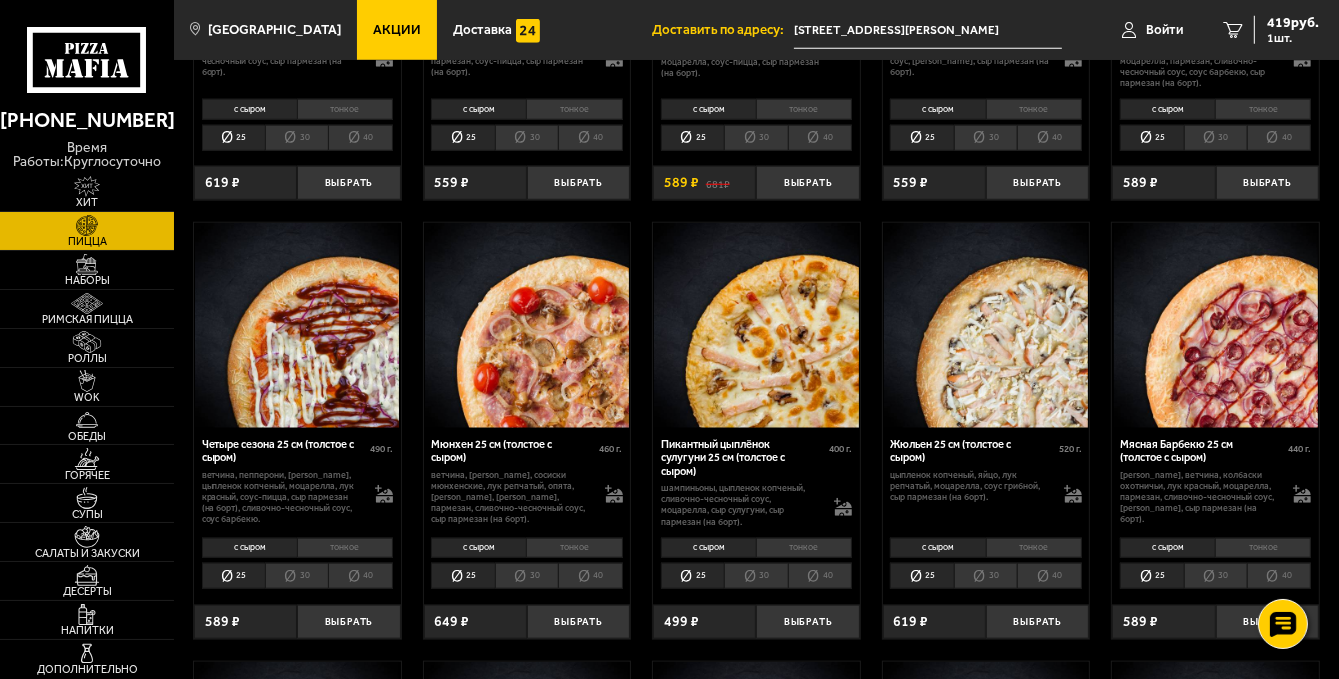 scroll, scrollTop: 1800, scrollLeft: 0, axis: vertical 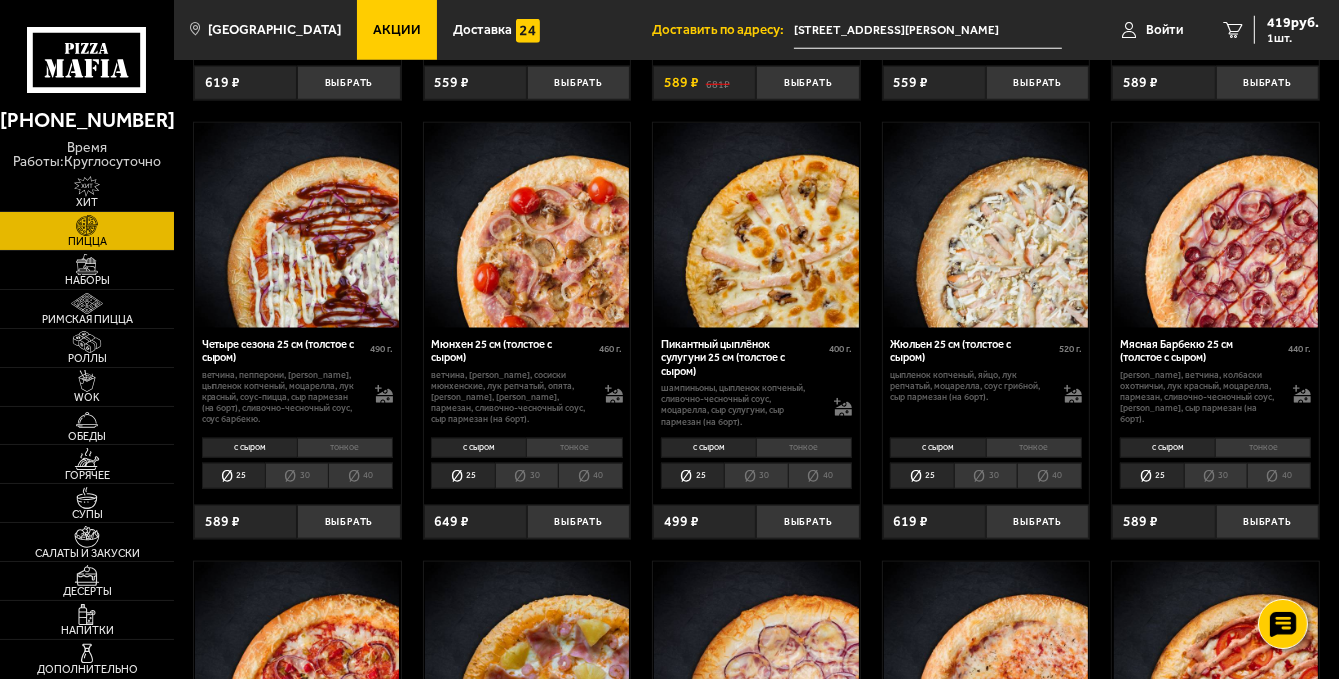 click on "тонкое" at bounding box center [1263, 448] 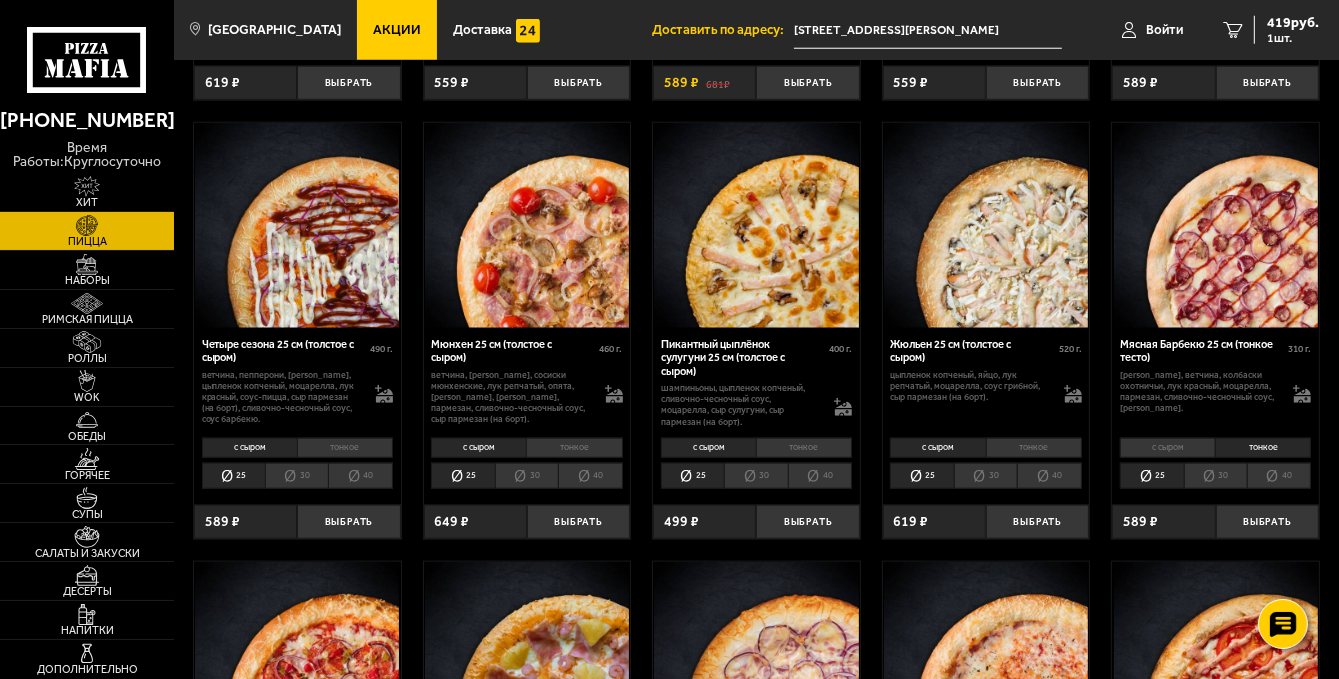 click on "с сыром" at bounding box center [1167, 448] 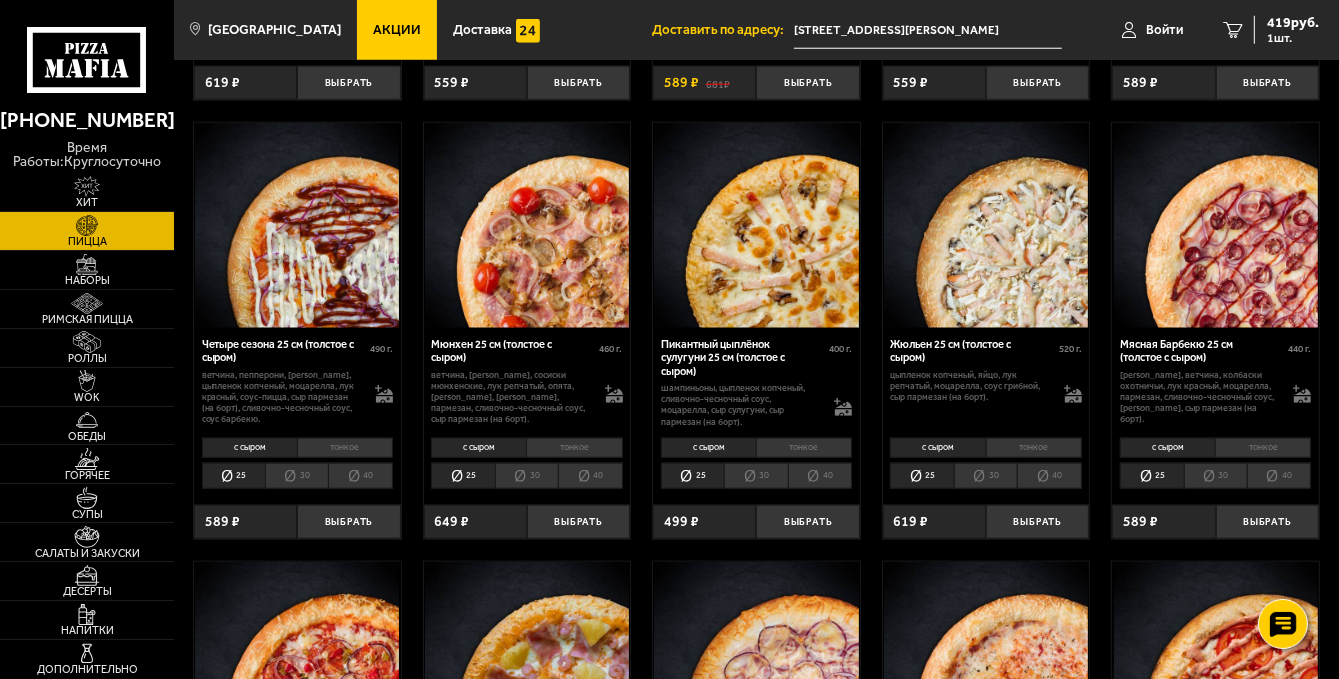 click on "тонкое" at bounding box center [1263, 448] 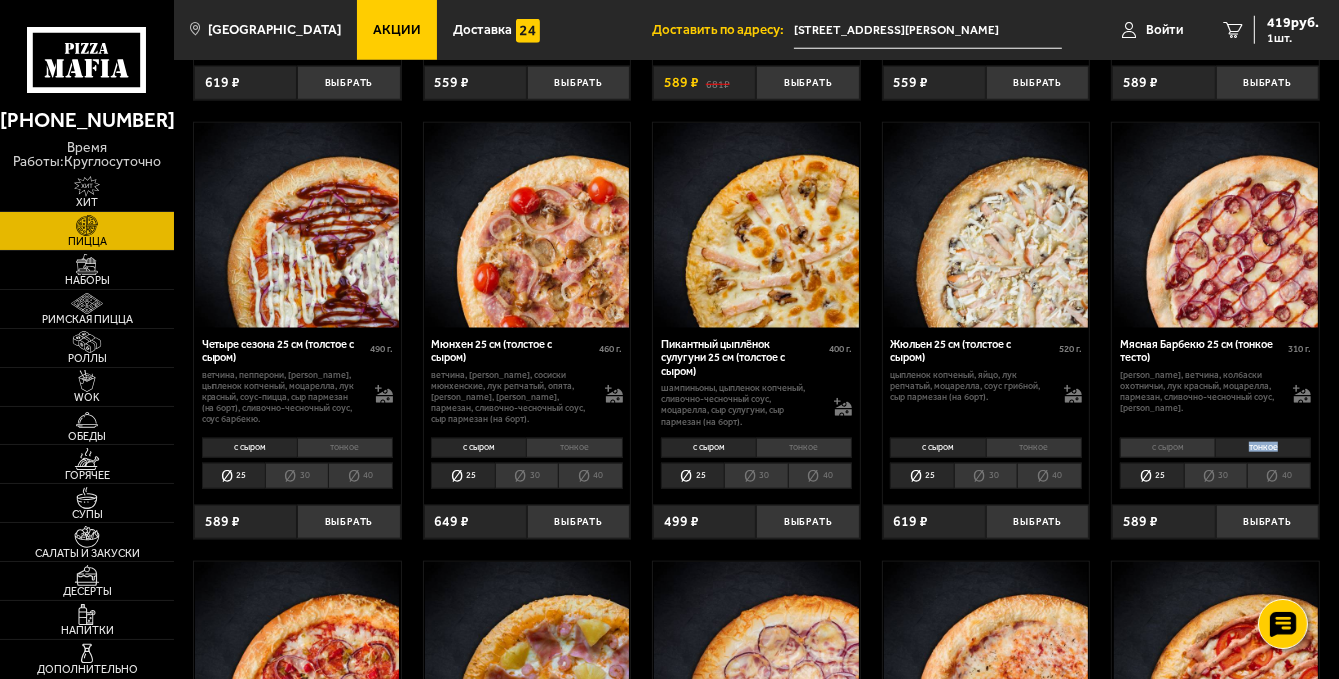 click on "тонкое" at bounding box center (1263, 448) 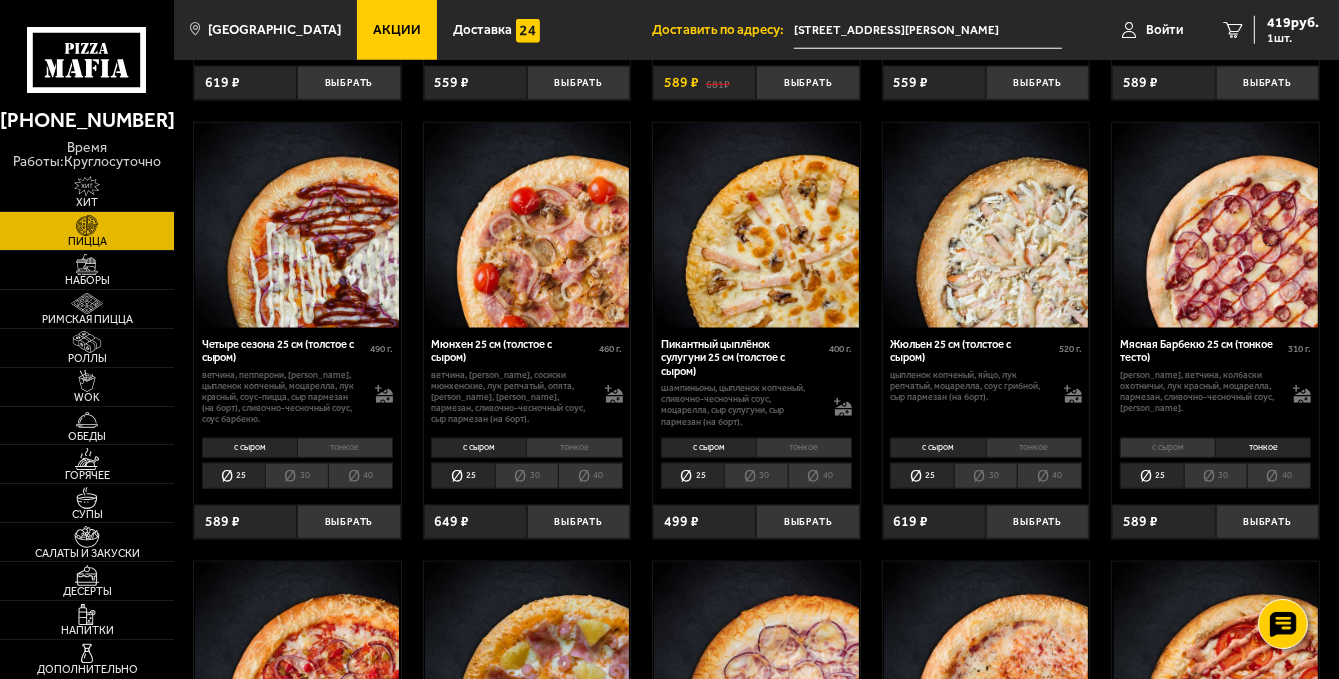 click on "30" at bounding box center (1215, 476) 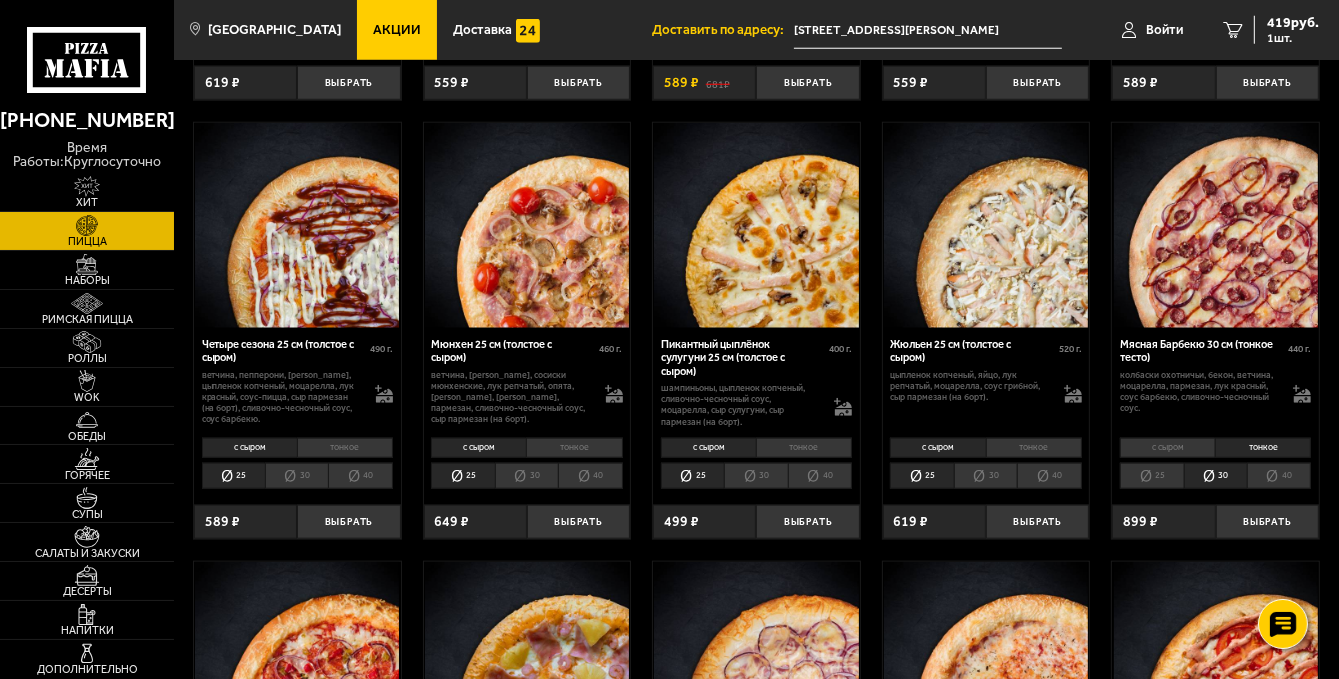 click on "25" at bounding box center (1151, 476) 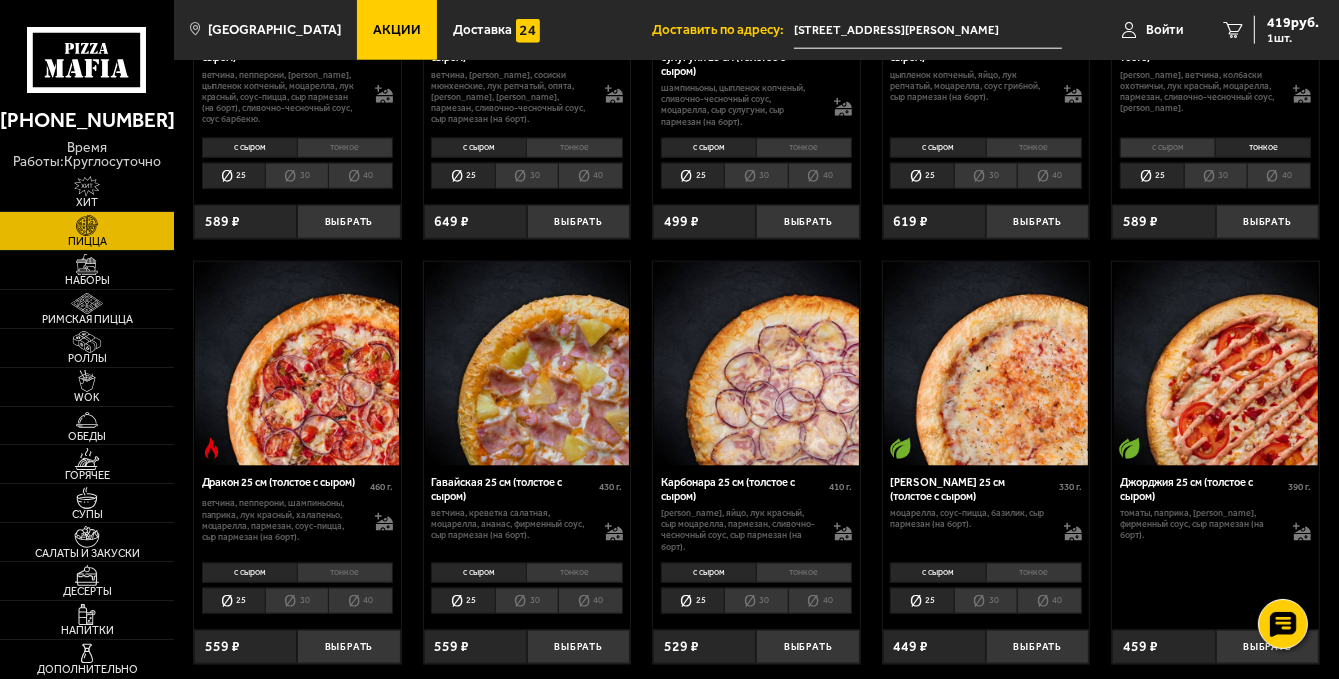 scroll, scrollTop: 2200, scrollLeft: 0, axis: vertical 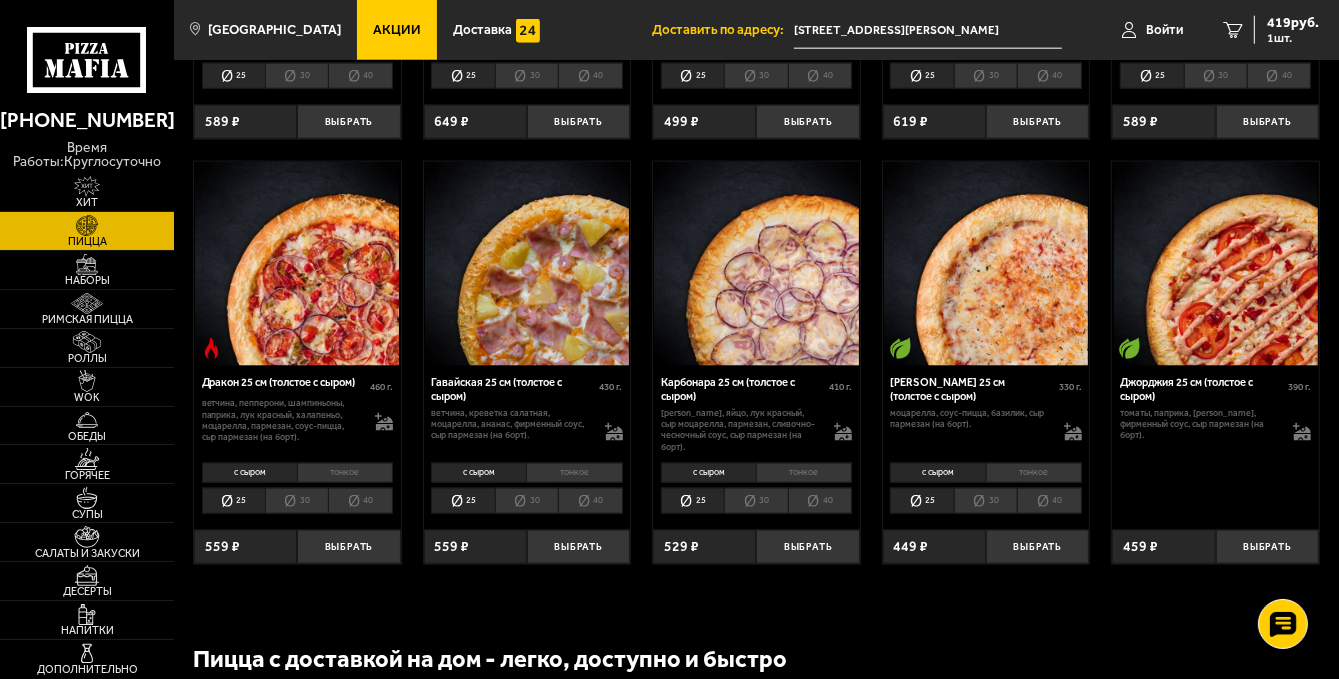 click on "тонкое" at bounding box center [804, 473] 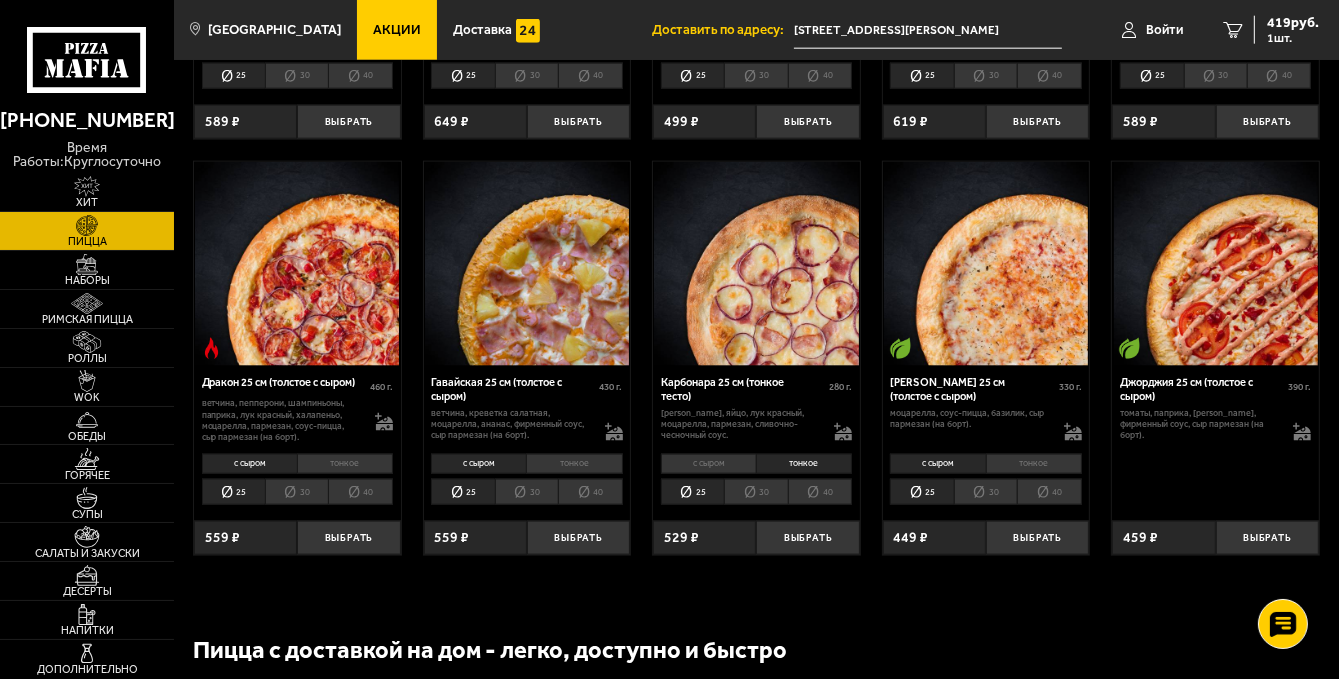 click on "с сыром" at bounding box center [708, 464] 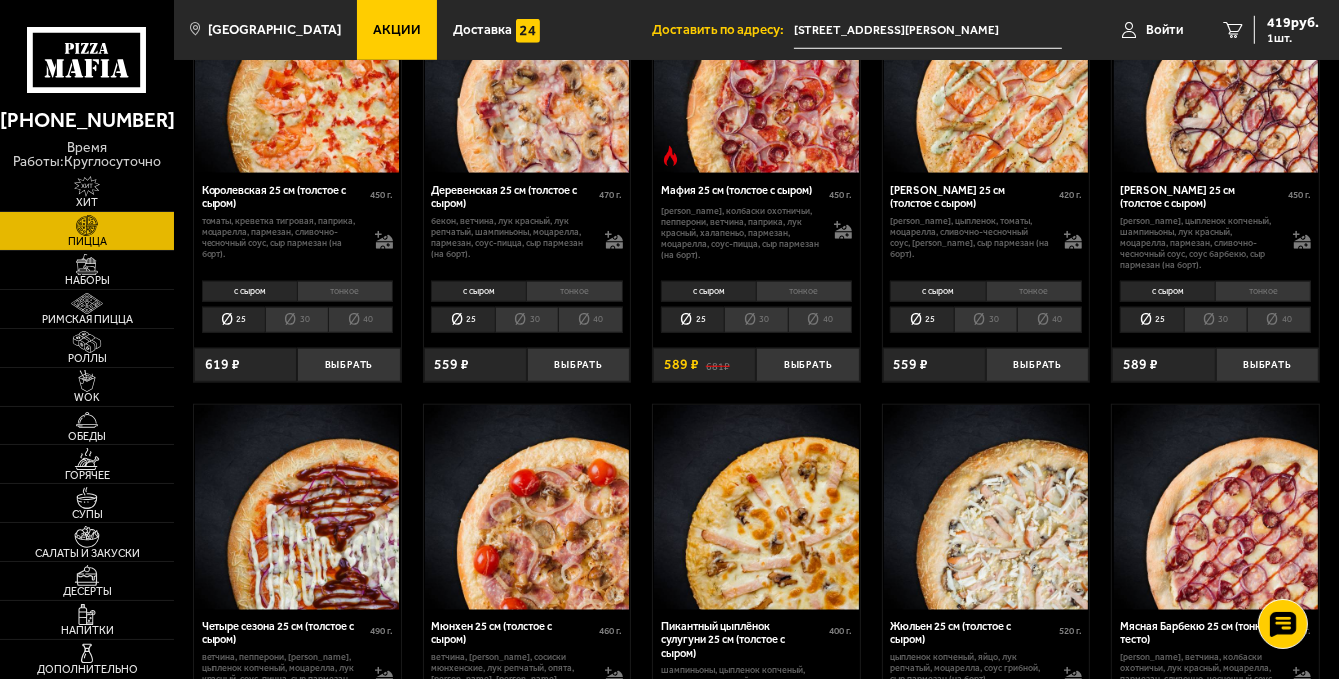 scroll, scrollTop: 1400, scrollLeft: 0, axis: vertical 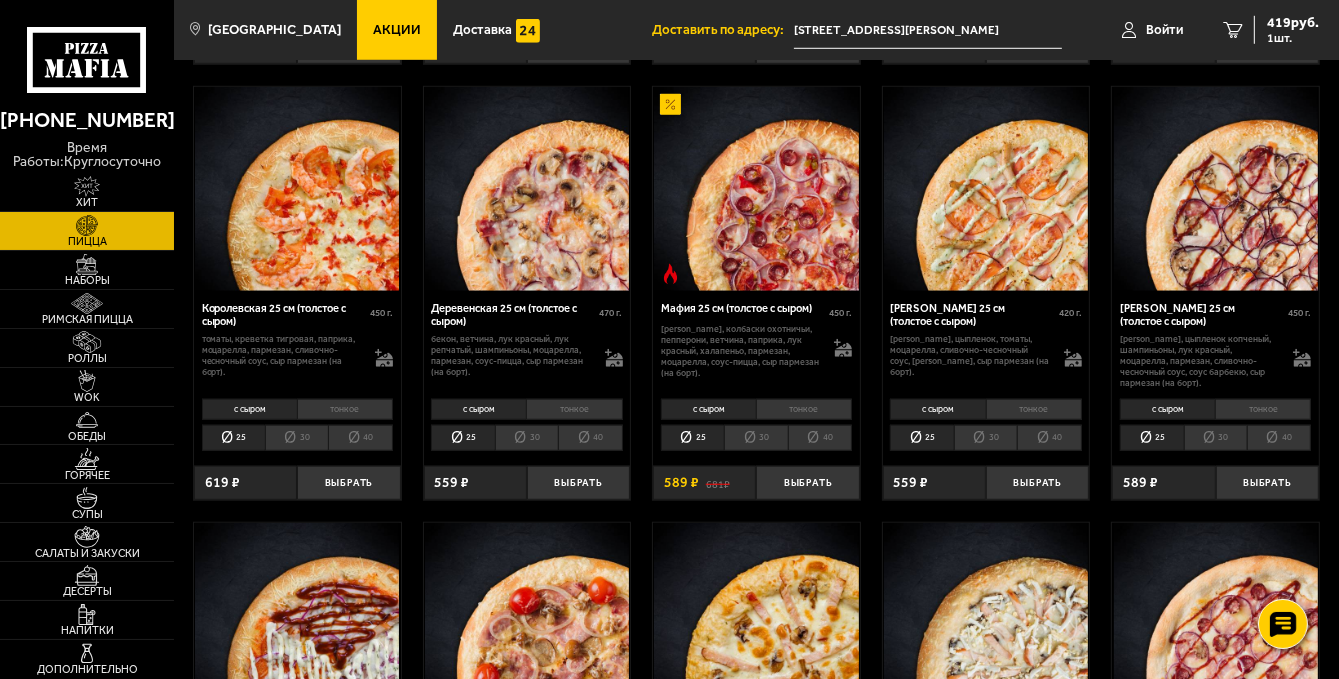 click on "Акции" at bounding box center [397, 29] 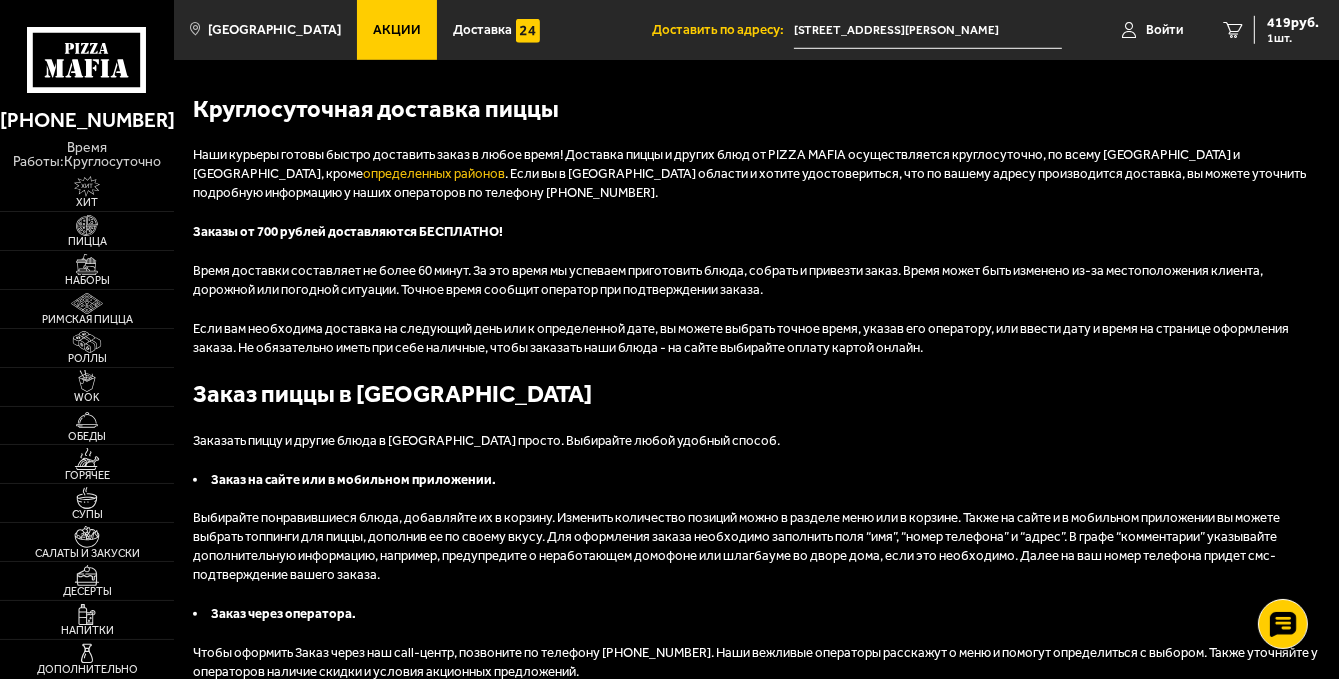 scroll, scrollTop: 0, scrollLeft: 0, axis: both 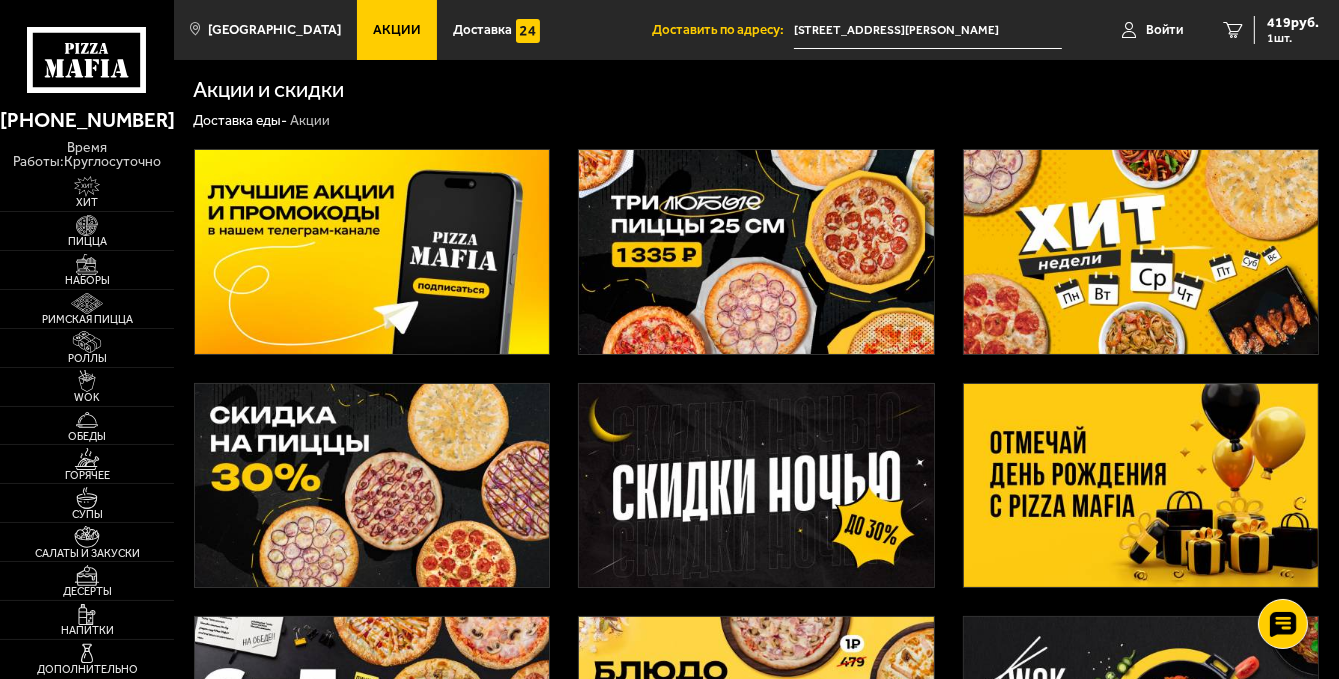 click at bounding box center [1141, 252] 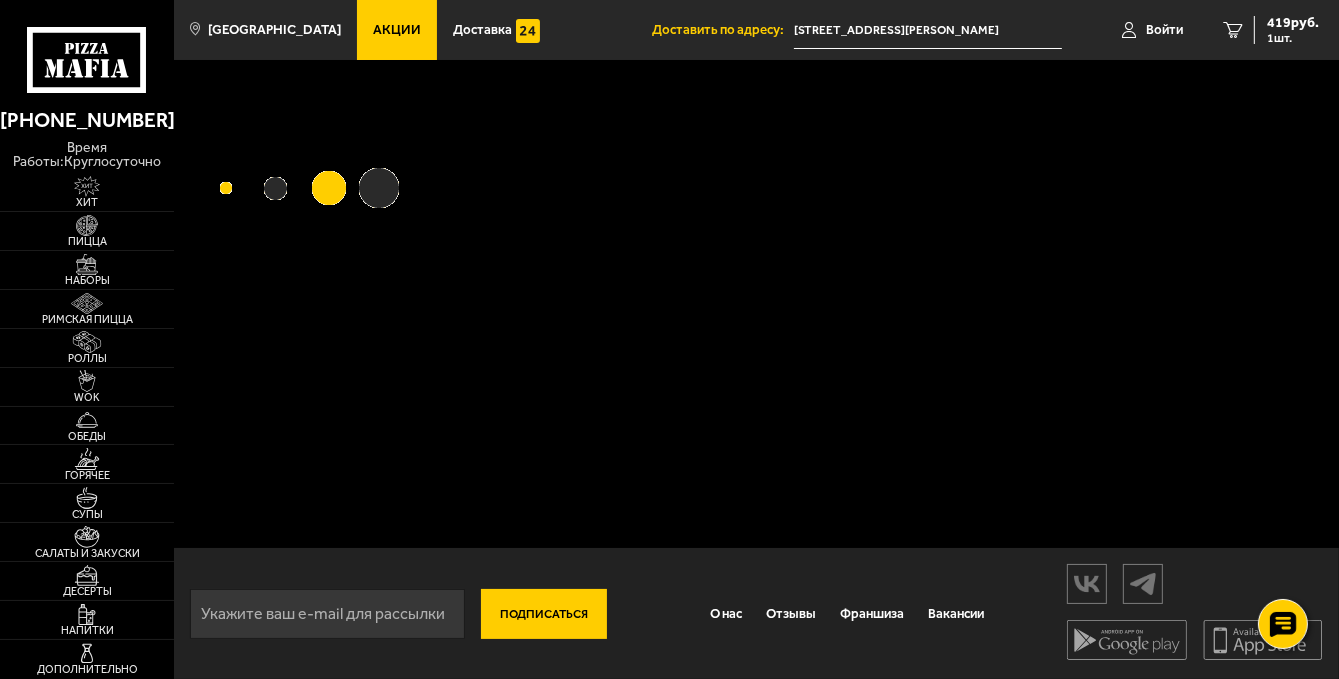 click on "Подписаться О нас Отзывы Франшиза Вакансии Мы в соцсетях Скачивайте мобильные приложения" at bounding box center [756, 369] 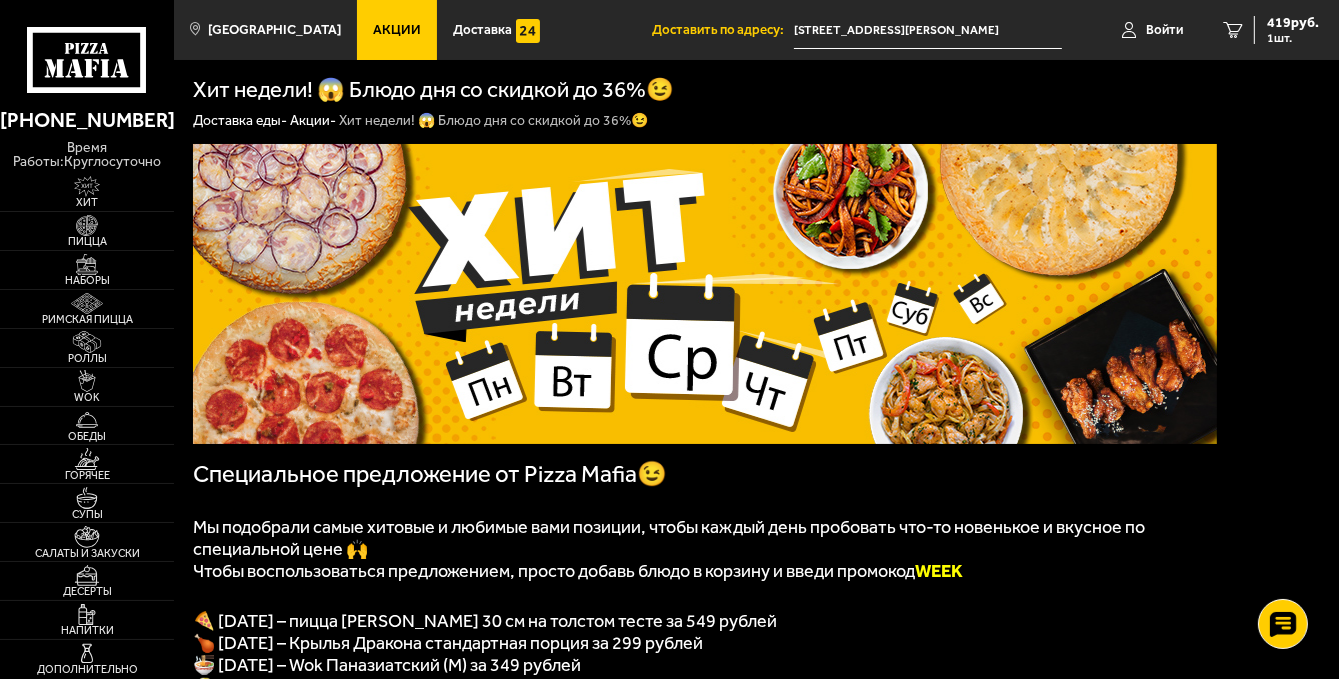click on "﻿ Специальное предложение от Pizza Mafia😉 Мы подобрали самые хитовые  и любимые вами позиции, чтобы каждый день пробовать что-то новенькое и вкусное по специальной цене 🙌 Чтобы воспользоваться предложением, просто добавь блюдо в корзину и введи промокод  WEEK
🍕 [DATE] – пицца [PERSON_NAME] 30 см на толстом тесте за 549 рублей 🍗 [DATE] – Крылья Дракона стандартная порция за 299 рублей 🍜 [DATE] – Wok Паназиатский (M) за 349 рублей 🍤 [DATE] – Wok Морской (M) за 349 рублей 🌶  [DATE] – пицца Пепперони Пиканто 30 см на толстом тесте за 549 рублей *предложение" at bounding box center [756, 893] 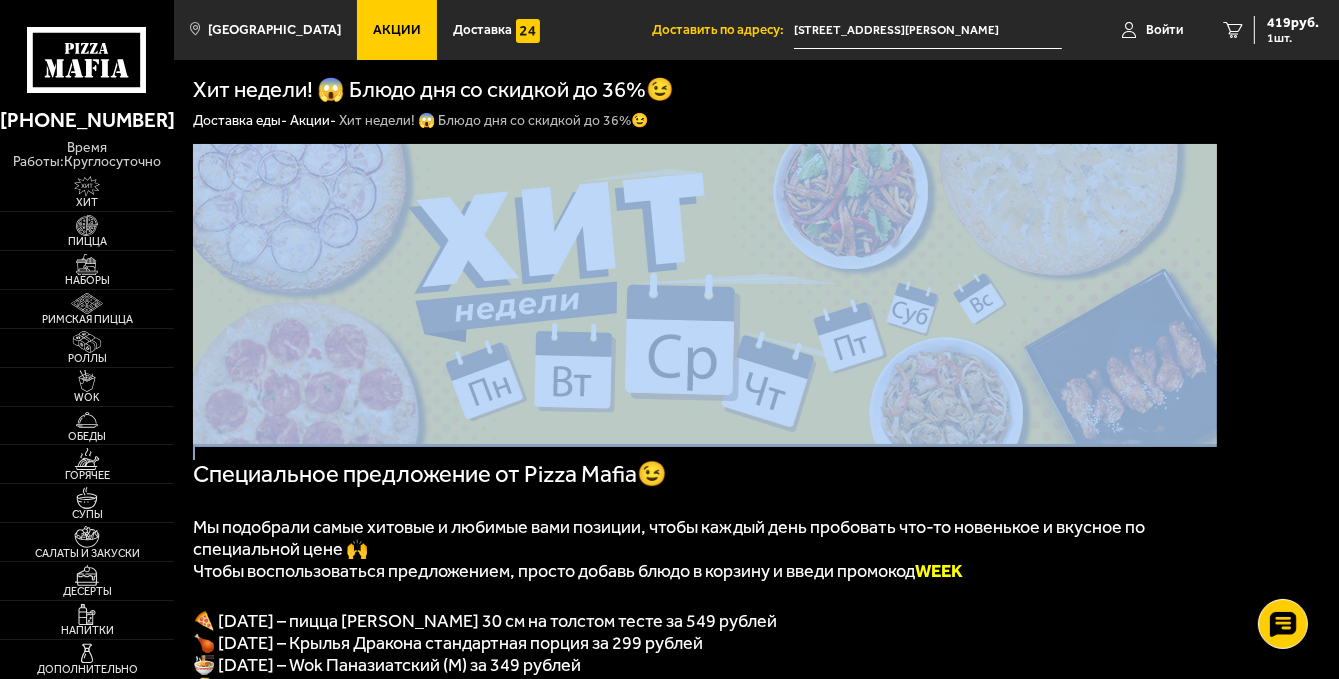 click on "﻿ Специальное предложение от Pizza Mafia😉 Мы подобрали самые хитовые  и любимые вами позиции, чтобы каждый день пробовать что-то новенькое и вкусное по специальной цене 🙌 Чтобы воспользоваться предложением, просто добавь блюдо в корзину и введи промокод  WEEK
🍕 [DATE] – пицца [PERSON_NAME] 30 см на толстом тесте за 549 рублей 🍗 [DATE] – Крылья Дракона стандартная порция за 299 рублей 🍜 [DATE] – Wok Паназиатский (M) за 349 рублей 🍤 [DATE] – Wok Морской (M) за 349 рублей 🌶  [DATE] – пицца Пепперони Пиканто 30 см на толстом тесте за 549 рублей *предложение" at bounding box center (756, 893) 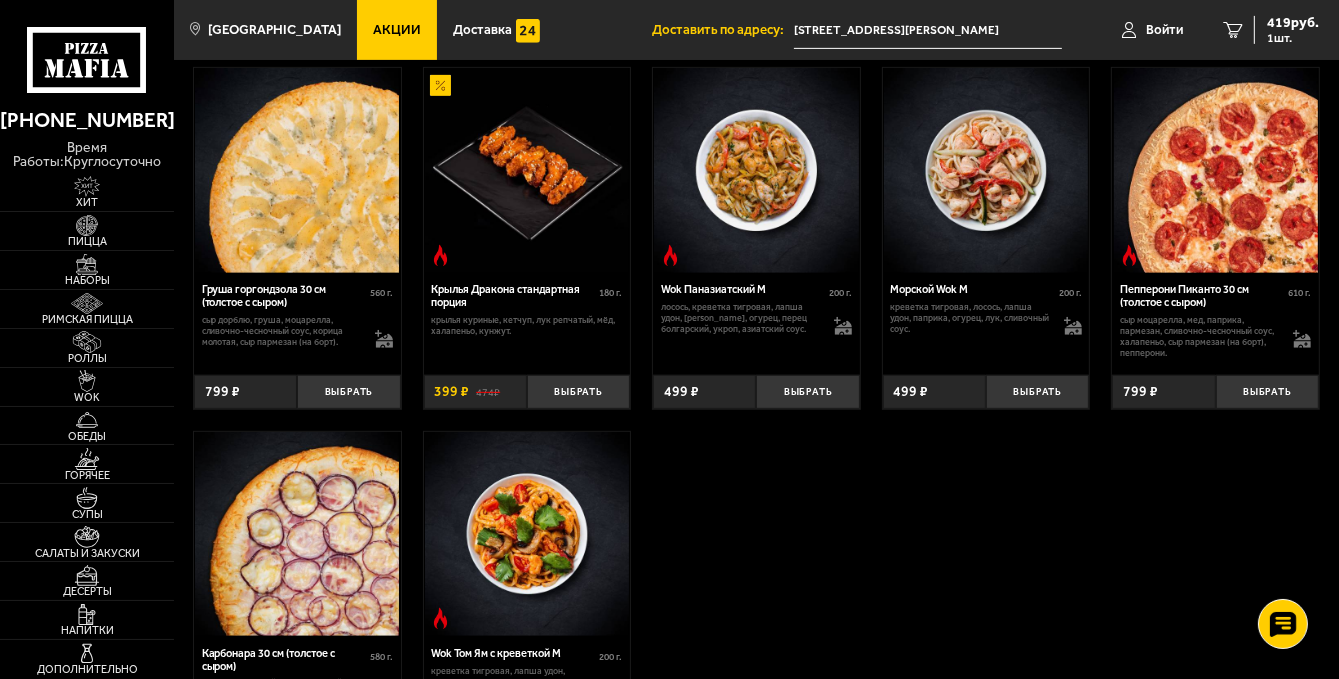 scroll, scrollTop: 800, scrollLeft: 0, axis: vertical 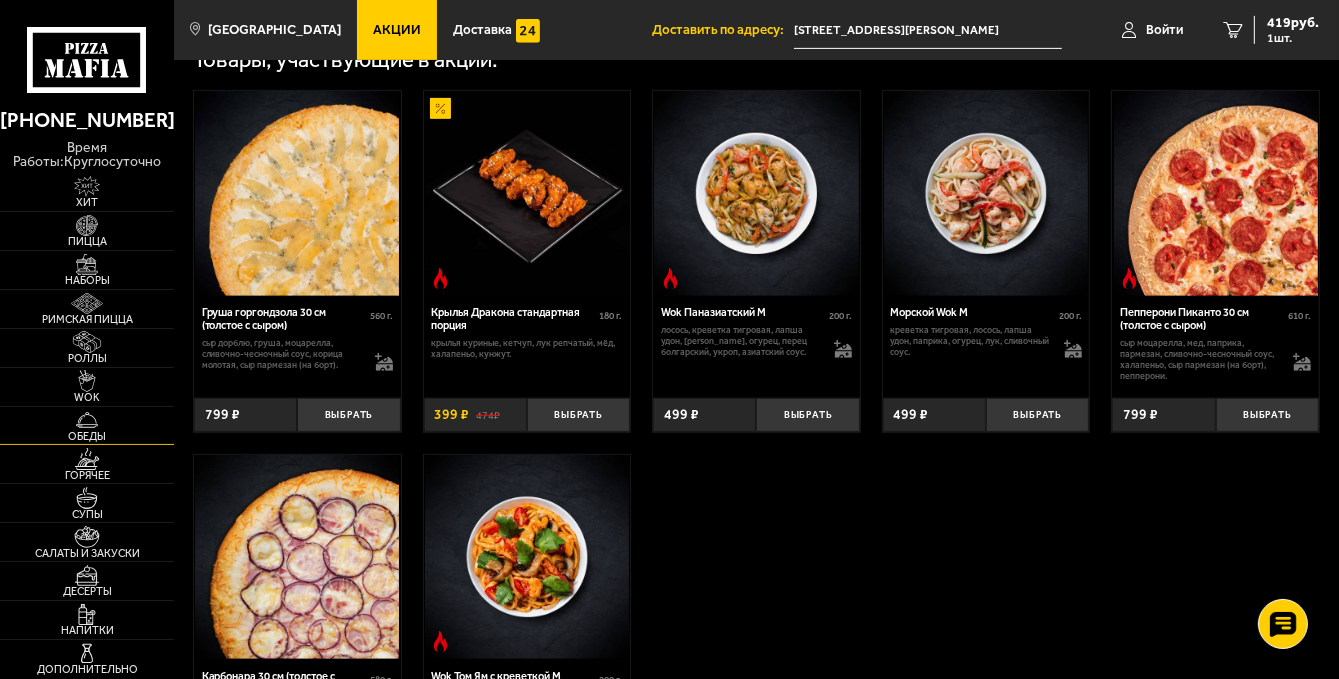 click at bounding box center [87, 420] 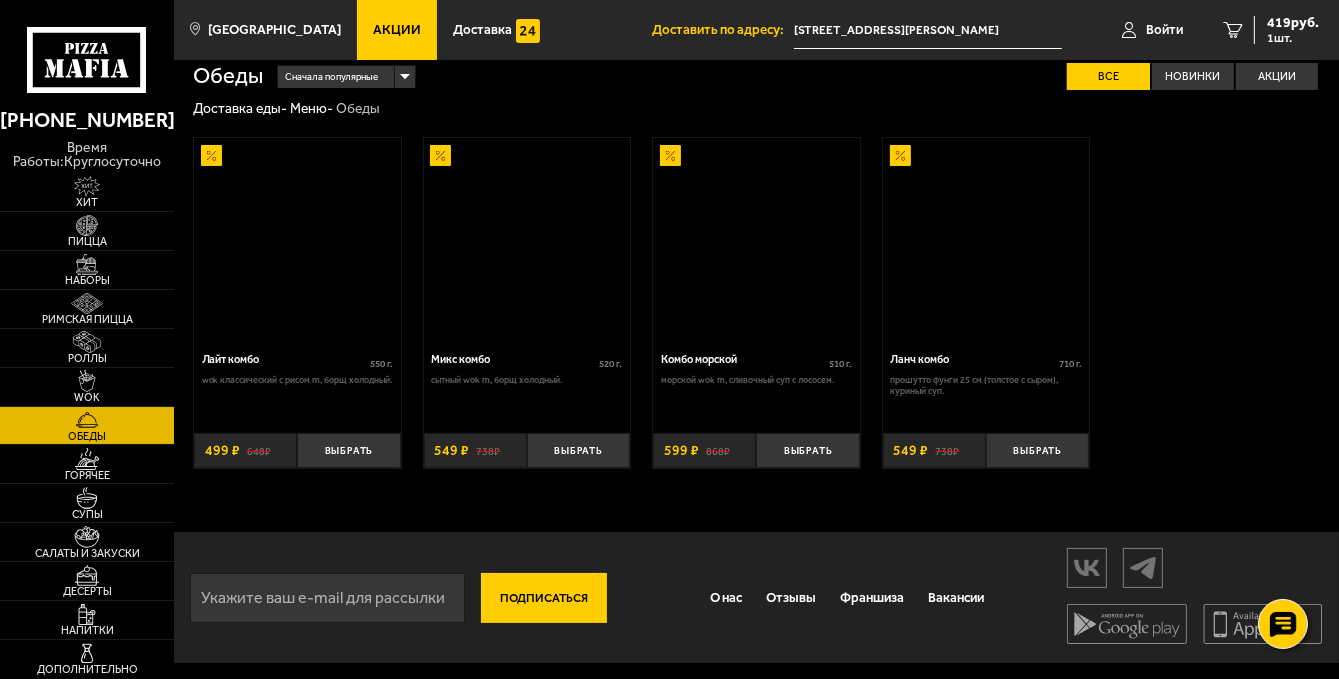 scroll, scrollTop: 0, scrollLeft: 0, axis: both 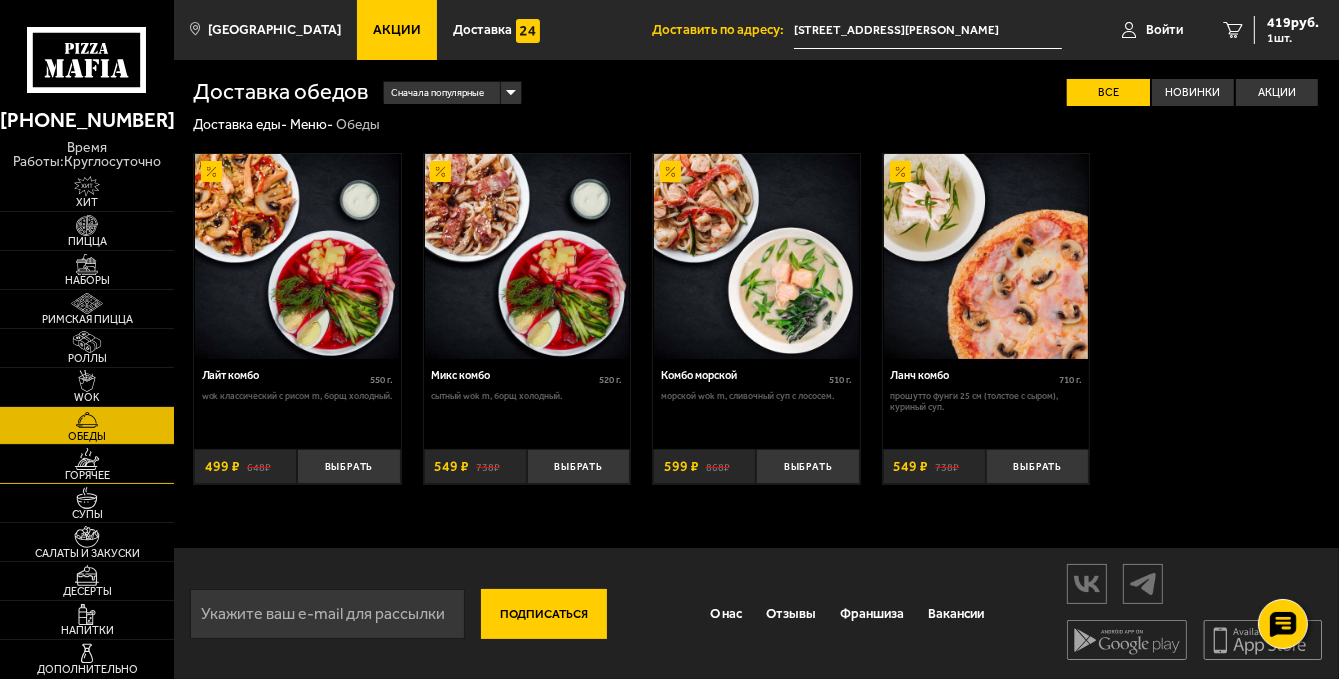 click at bounding box center [87, 459] 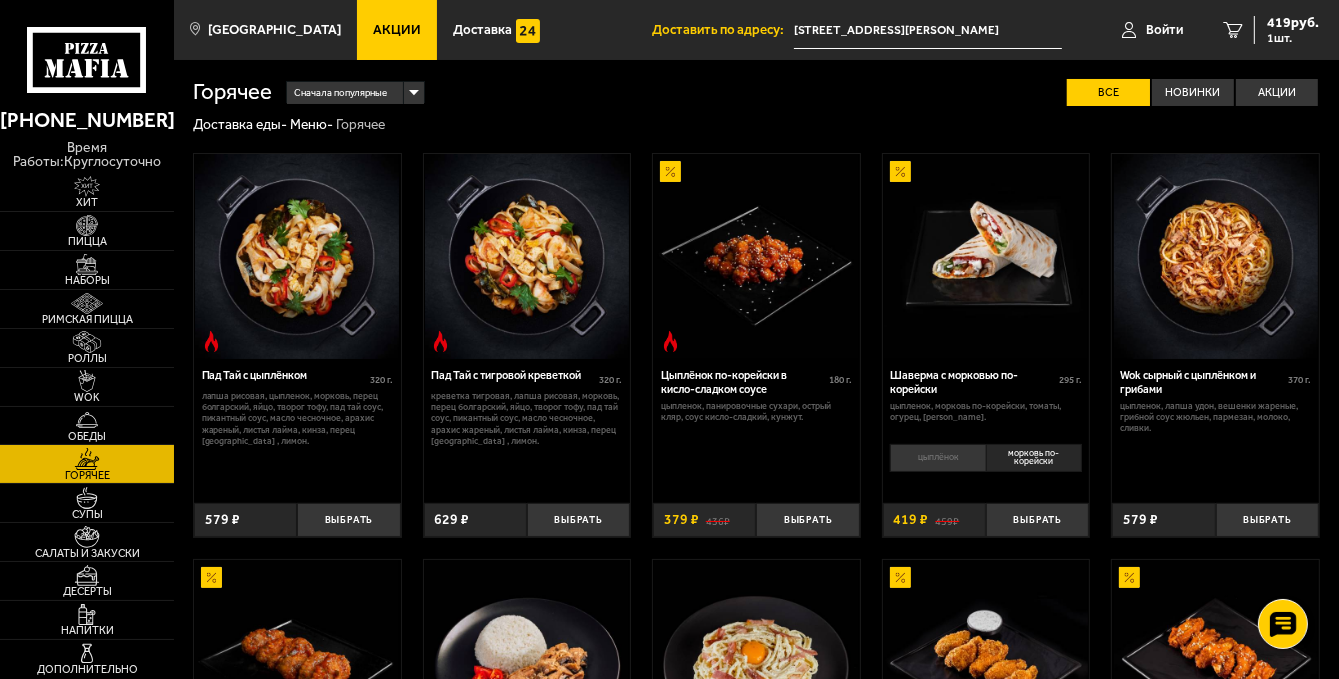 click on "цыплёнок" at bounding box center (937, 458) 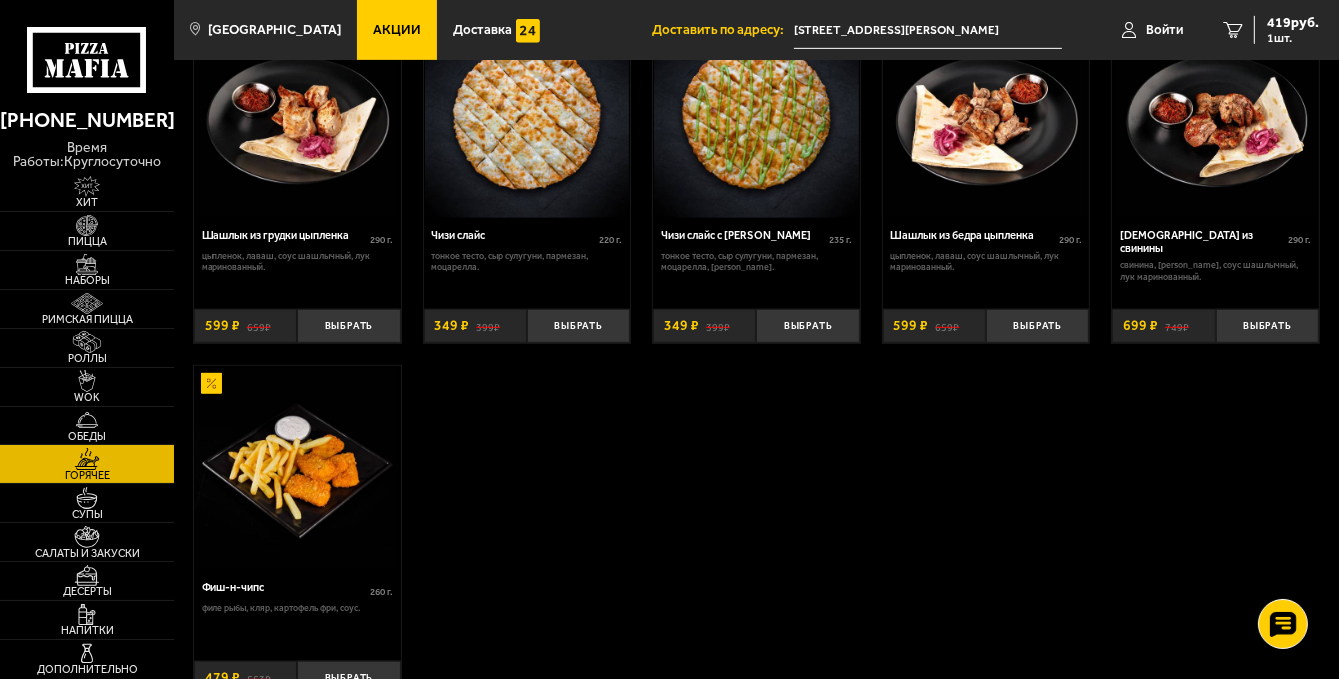 scroll, scrollTop: 1000, scrollLeft: 0, axis: vertical 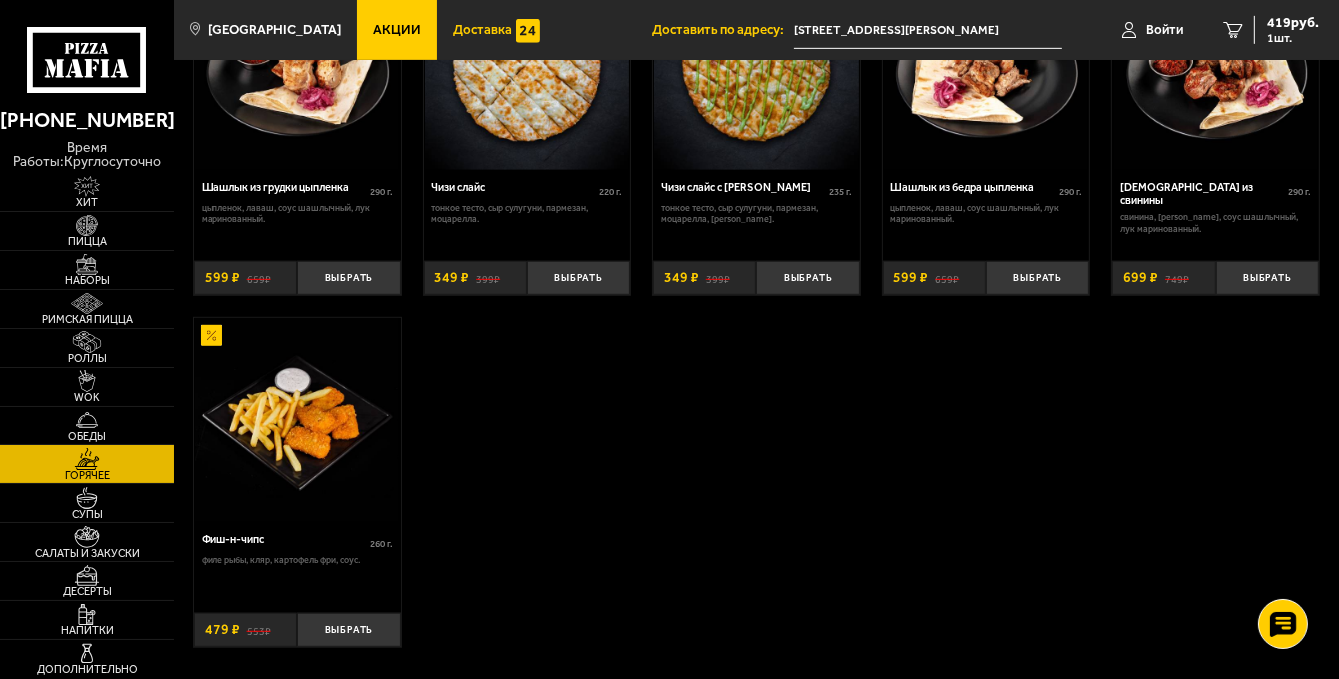 click on "Доставка" at bounding box center [482, 29] 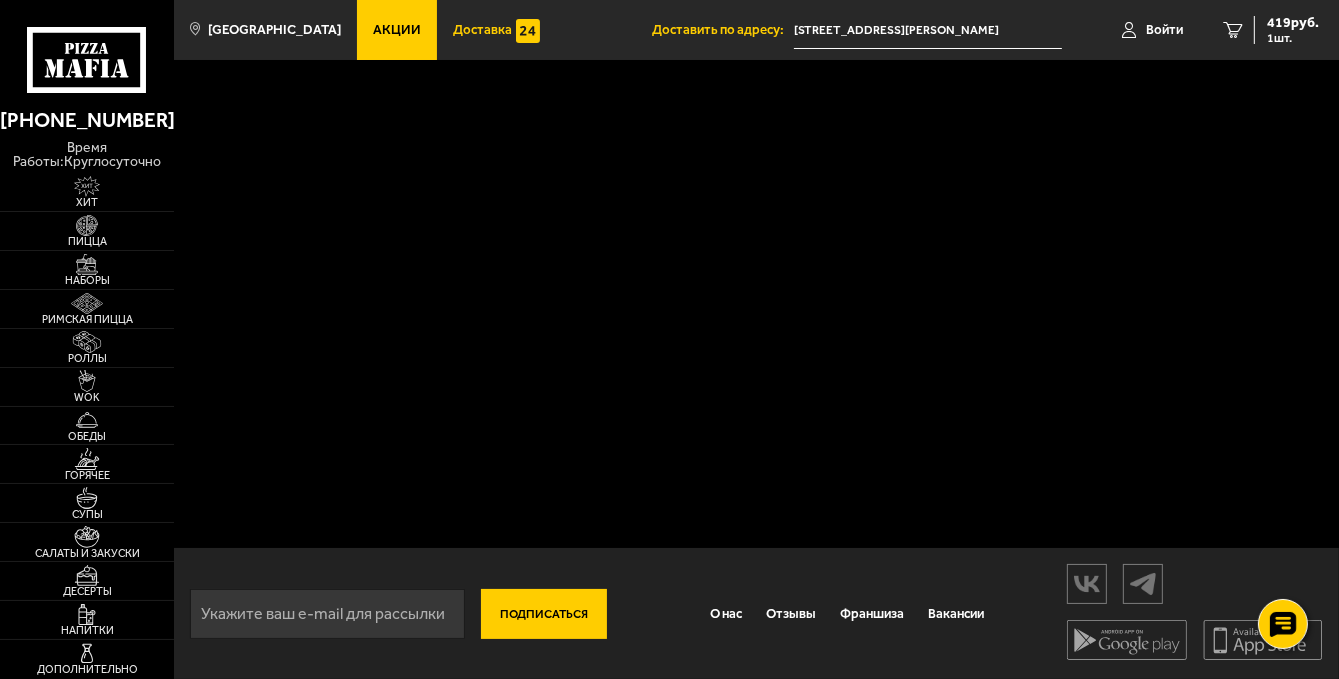 click on "Доставка" at bounding box center [482, 29] 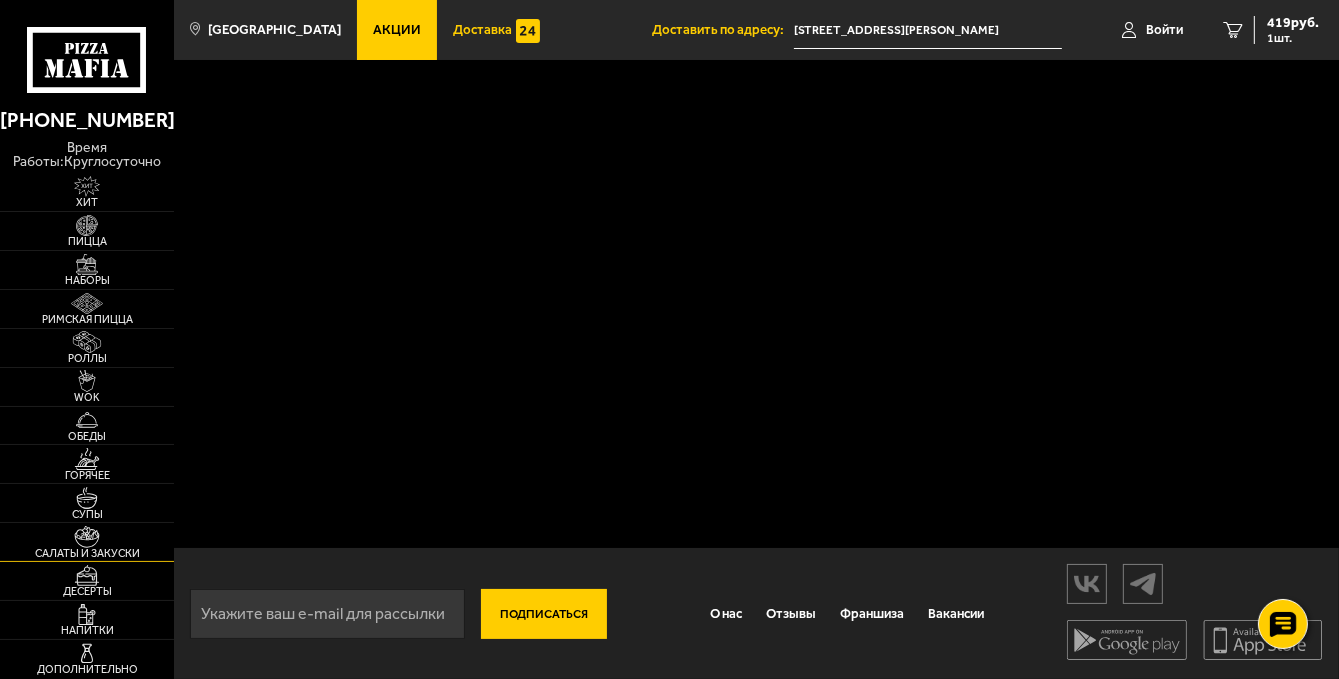 click at bounding box center [87, 537] 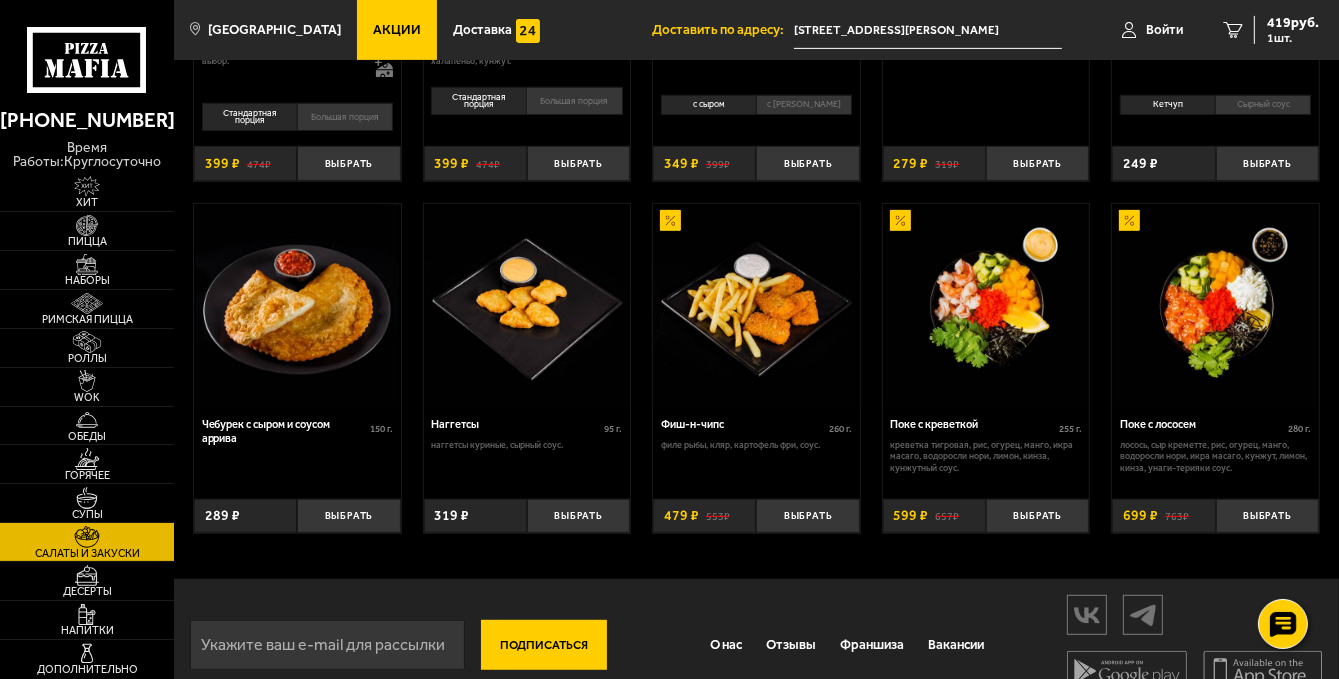 scroll, scrollTop: 796, scrollLeft: 0, axis: vertical 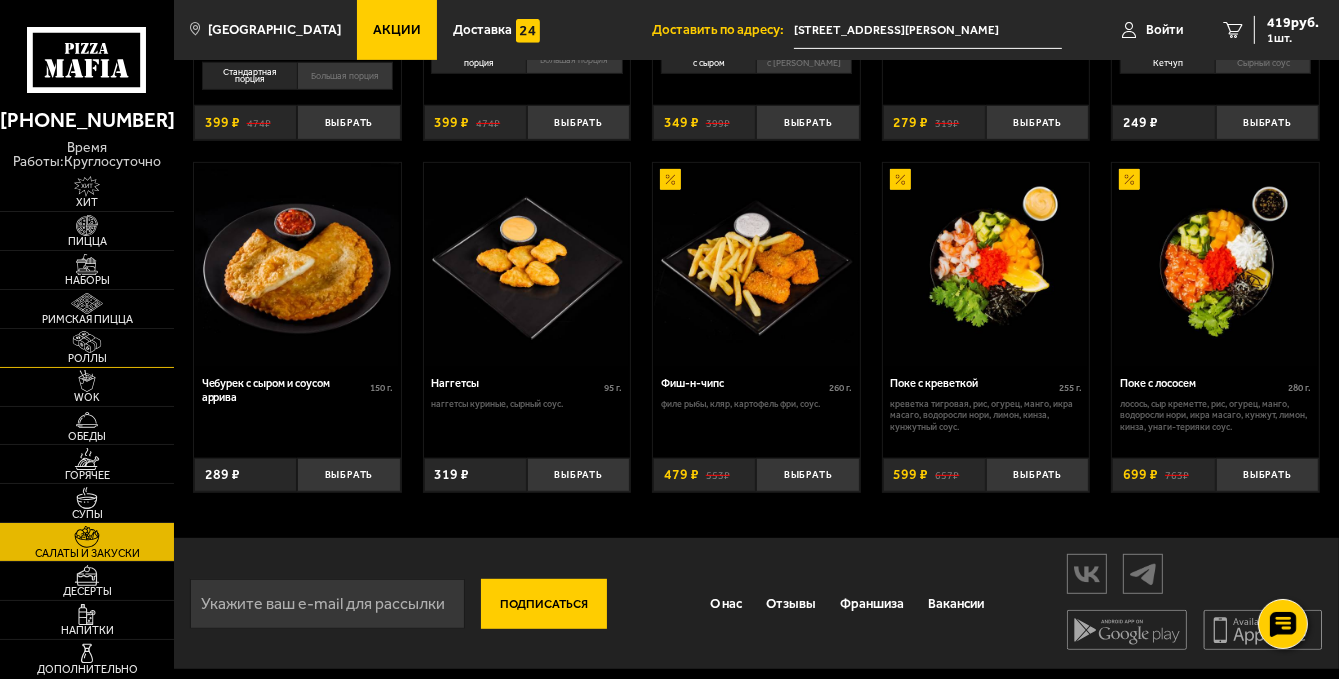 click at bounding box center (87, 342) 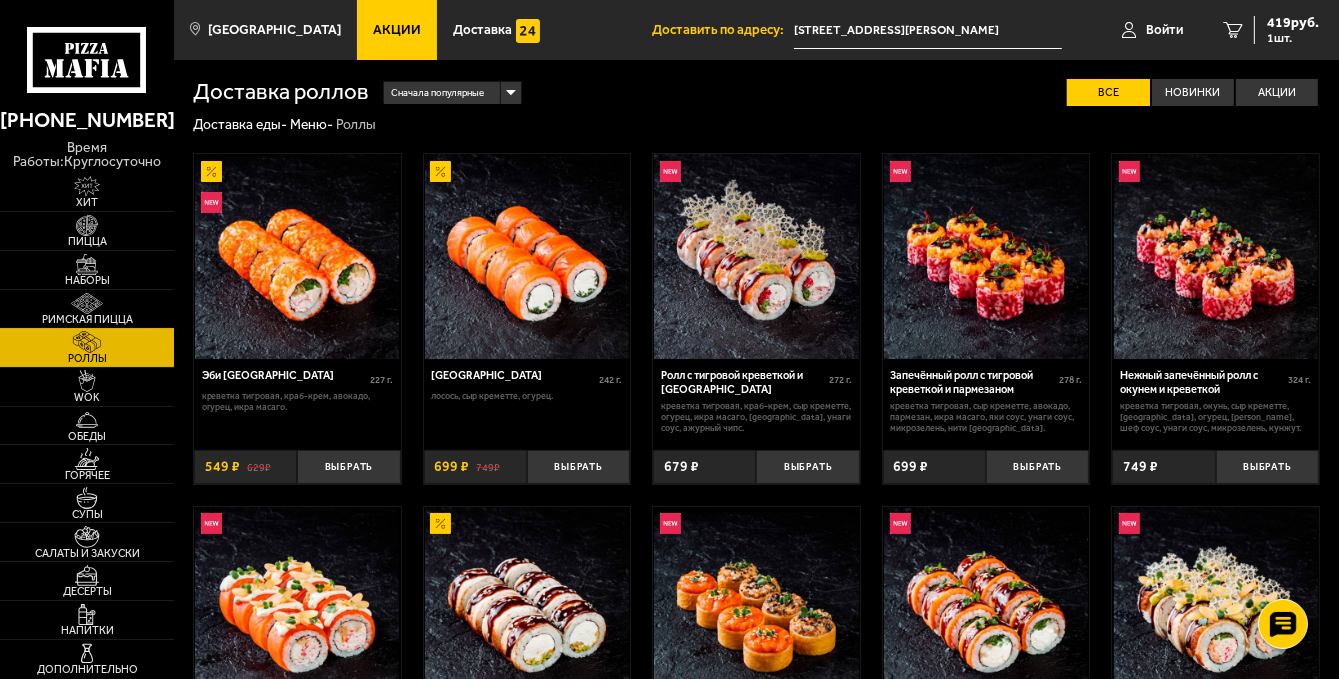 click at bounding box center [87, 304] 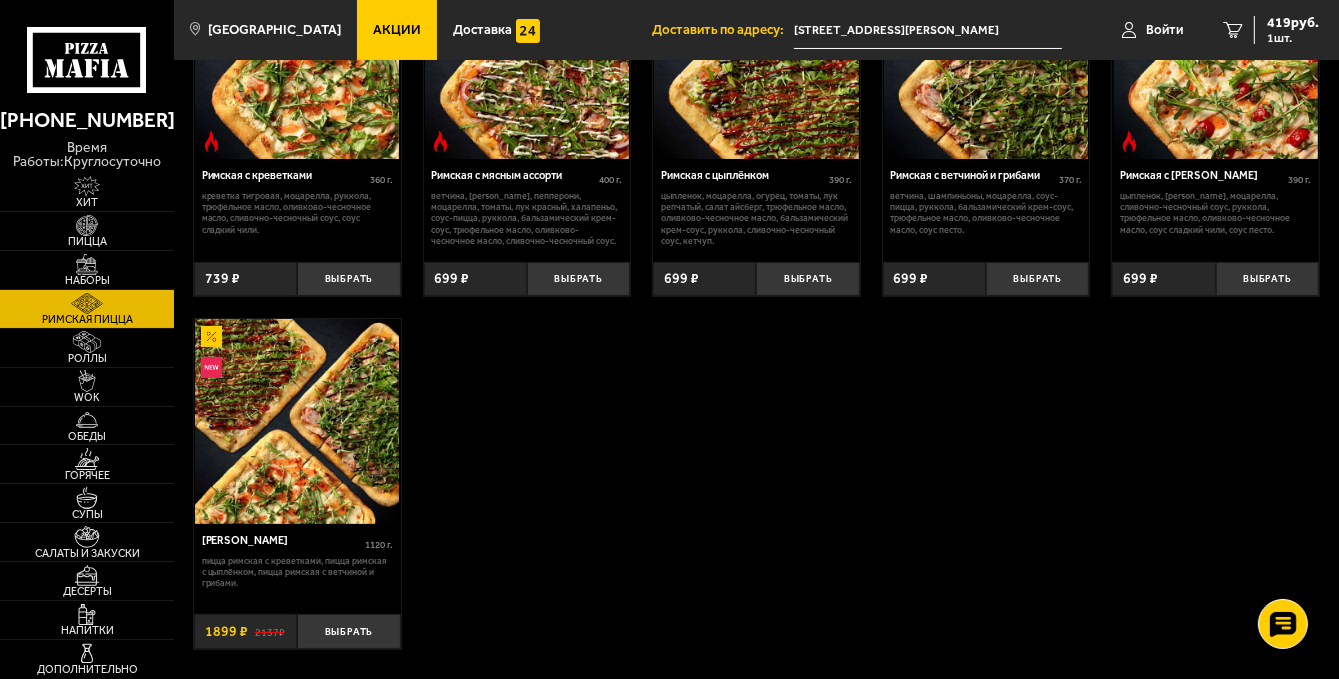 scroll, scrollTop: 0, scrollLeft: 0, axis: both 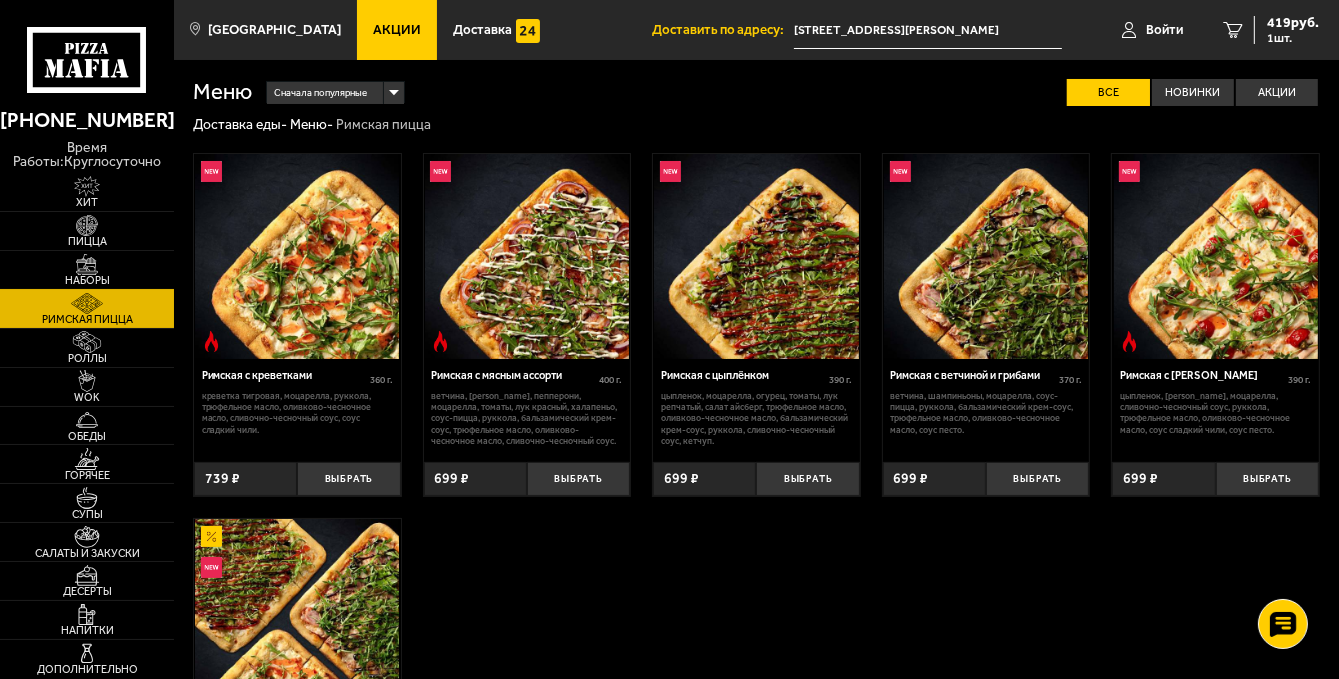 click at bounding box center (87, 265) 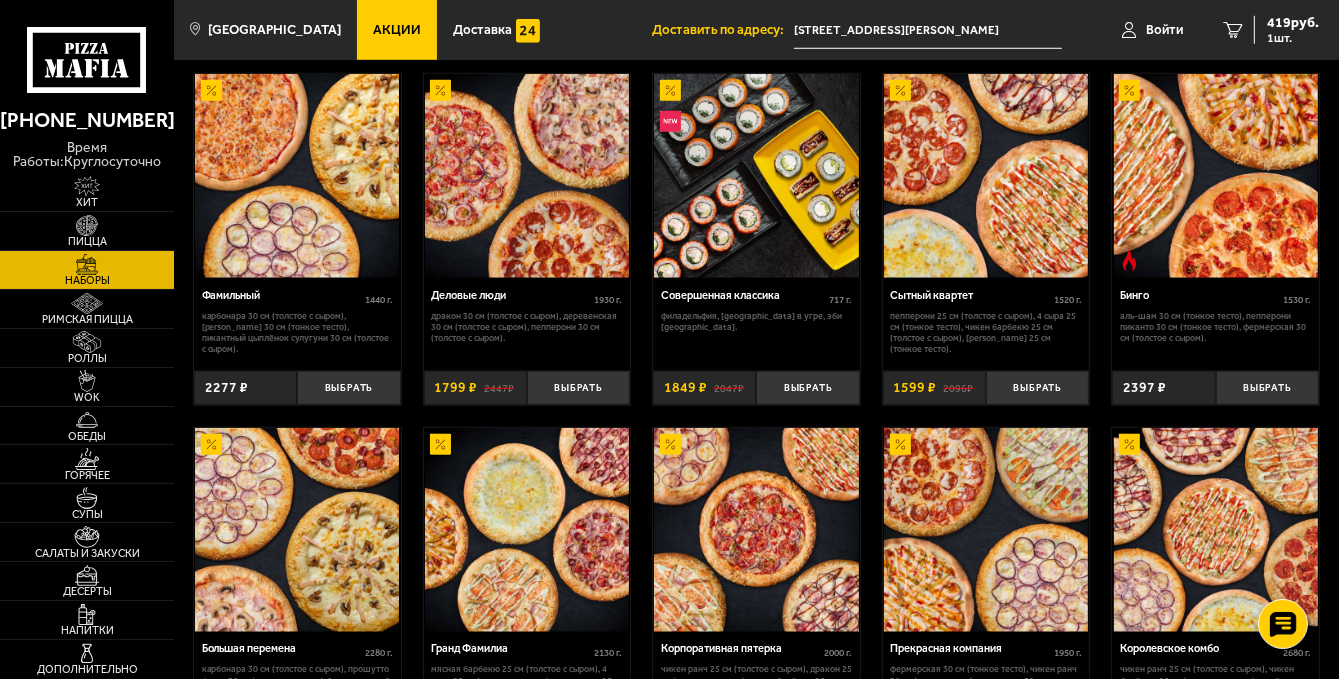 scroll, scrollTop: 1600, scrollLeft: 0, axis: vertical 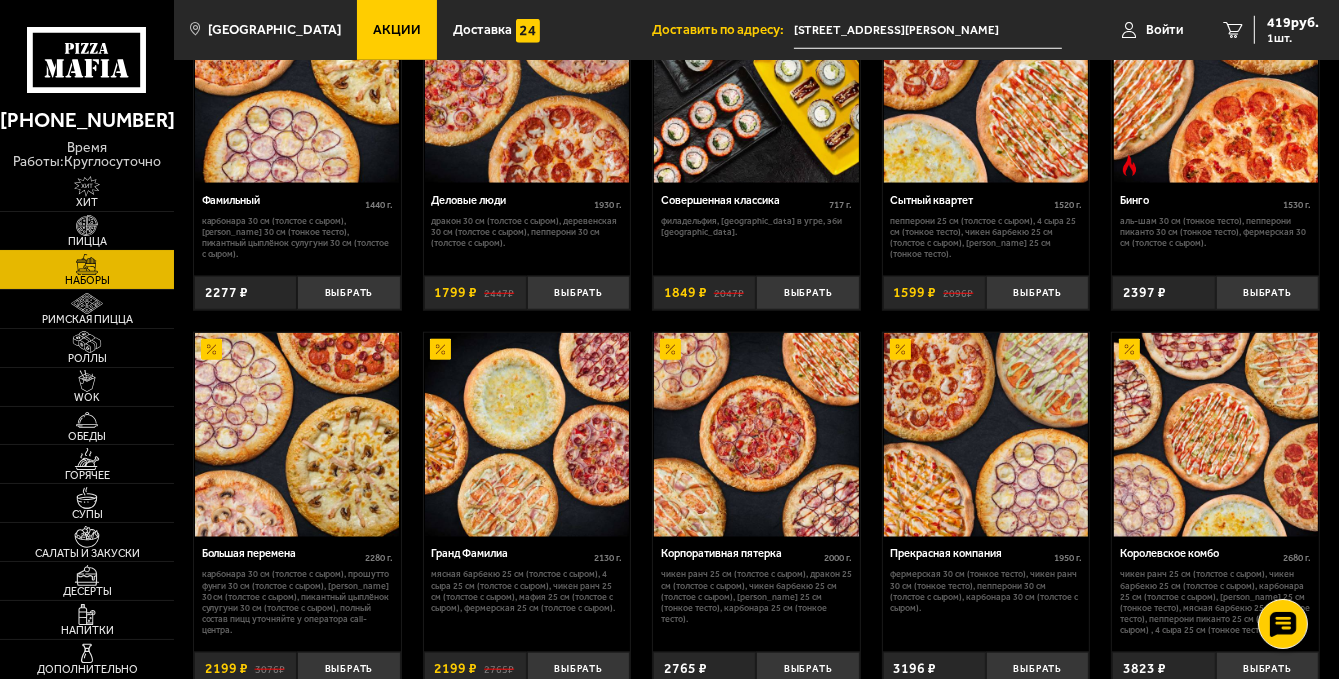 click at bounding box center [87, 226] 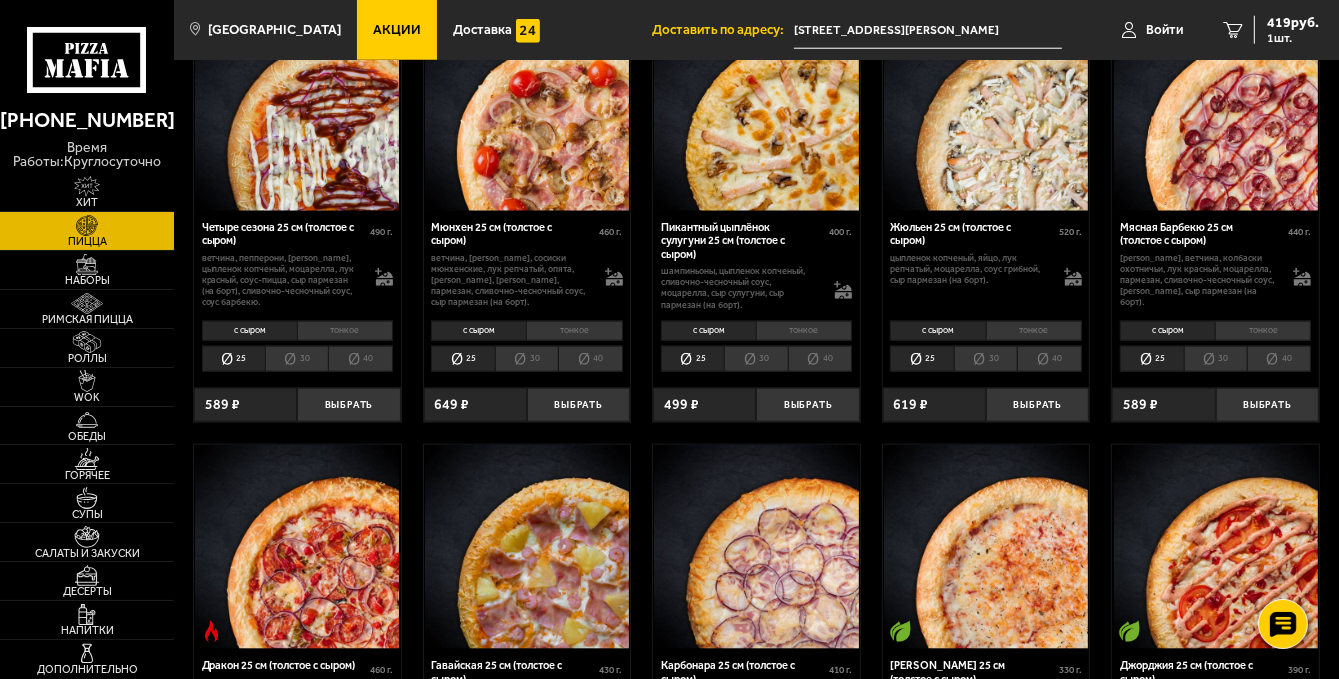 scroll, scrollTop: 1900, scrollLeft: 0, axis: vertical 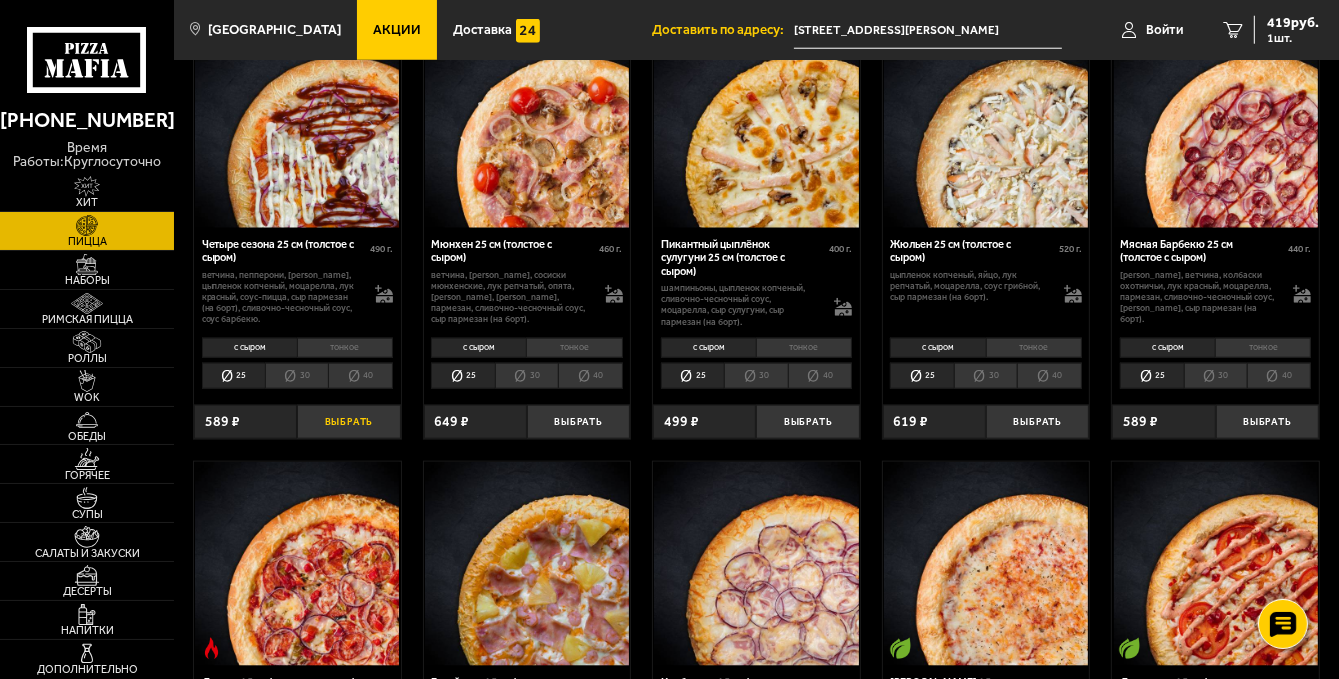 click on "Выбрать" at bounding box center [348, 422] 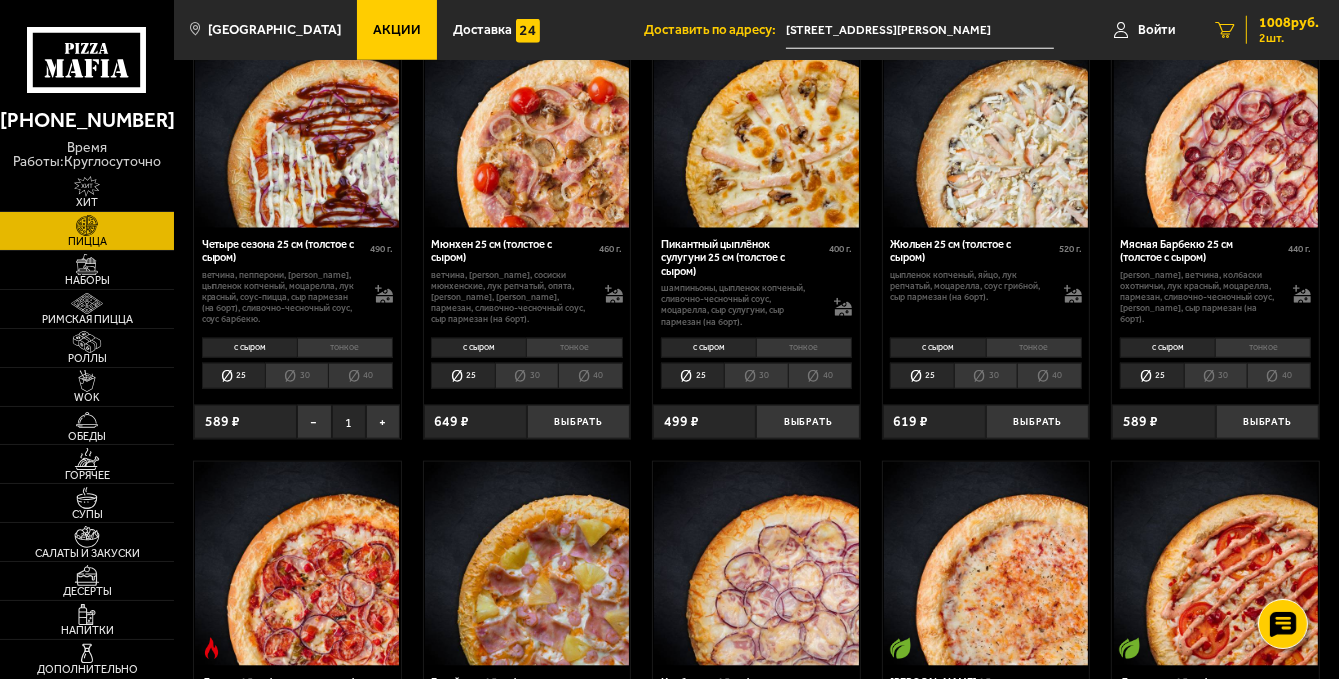 click on "2" at bounding box center (1224, 30) 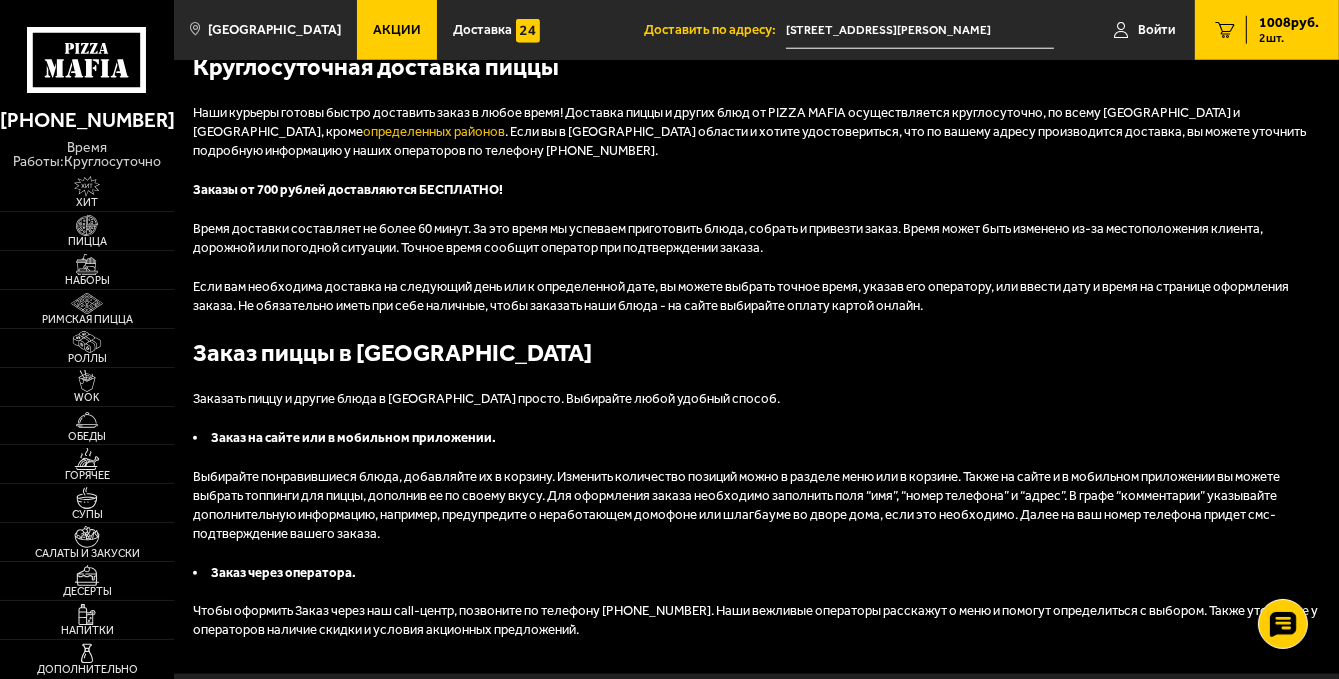 scroll, scrollTop: 0, scrollLeft: 0, axis: both 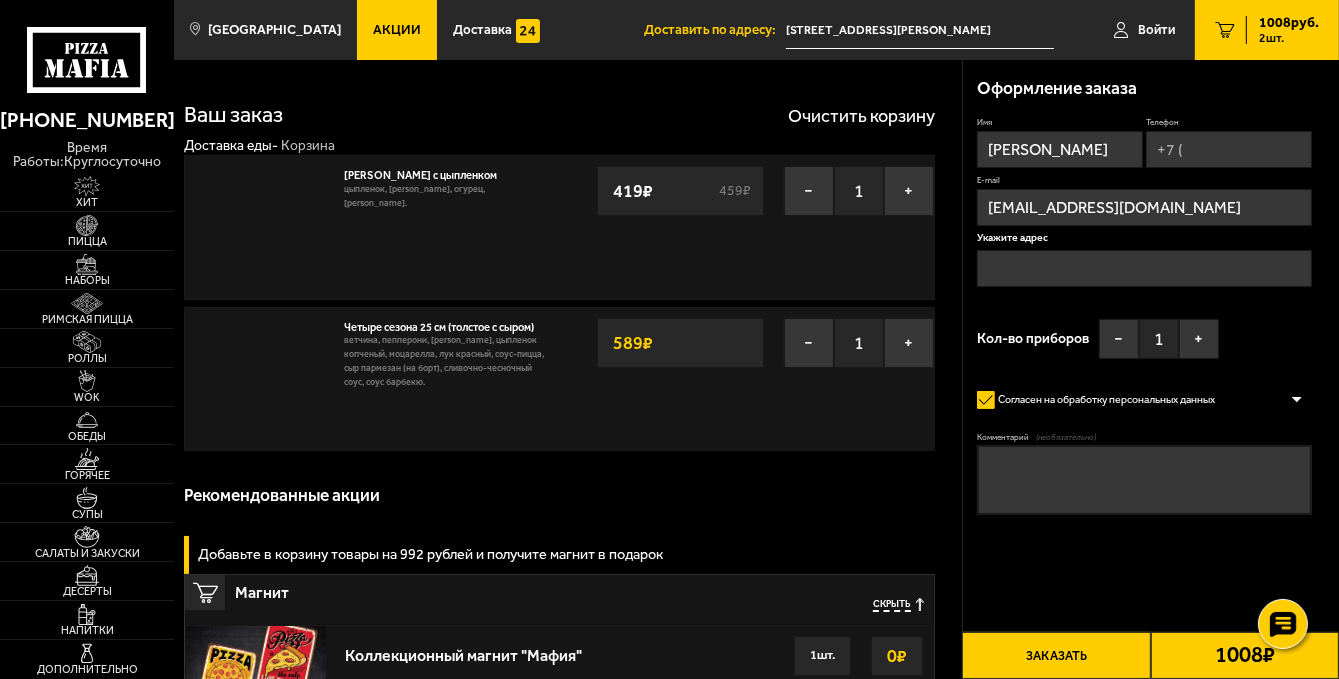 type on "[STREET_ADDRESS][PERSON_NAME]" 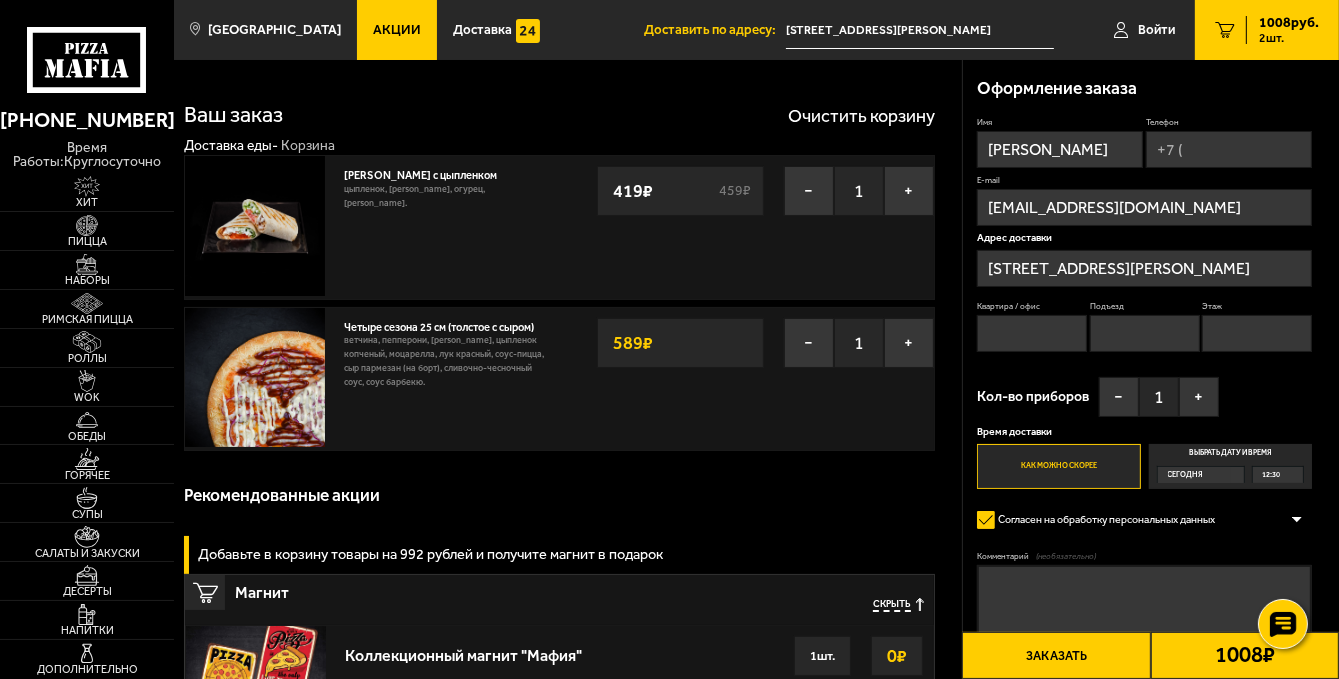 click on "Квартира / офис" at bounding box center [1032, 333] 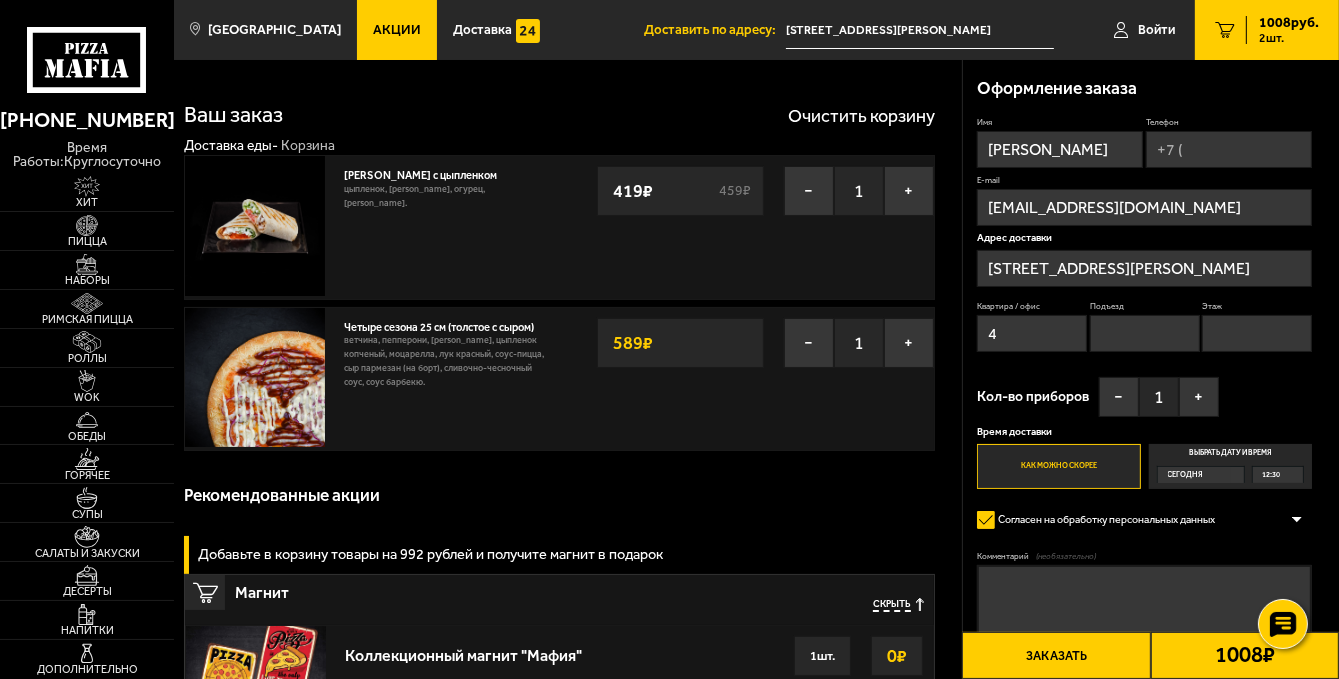 click on "Подъезд" at bounding box center [1145, 333] 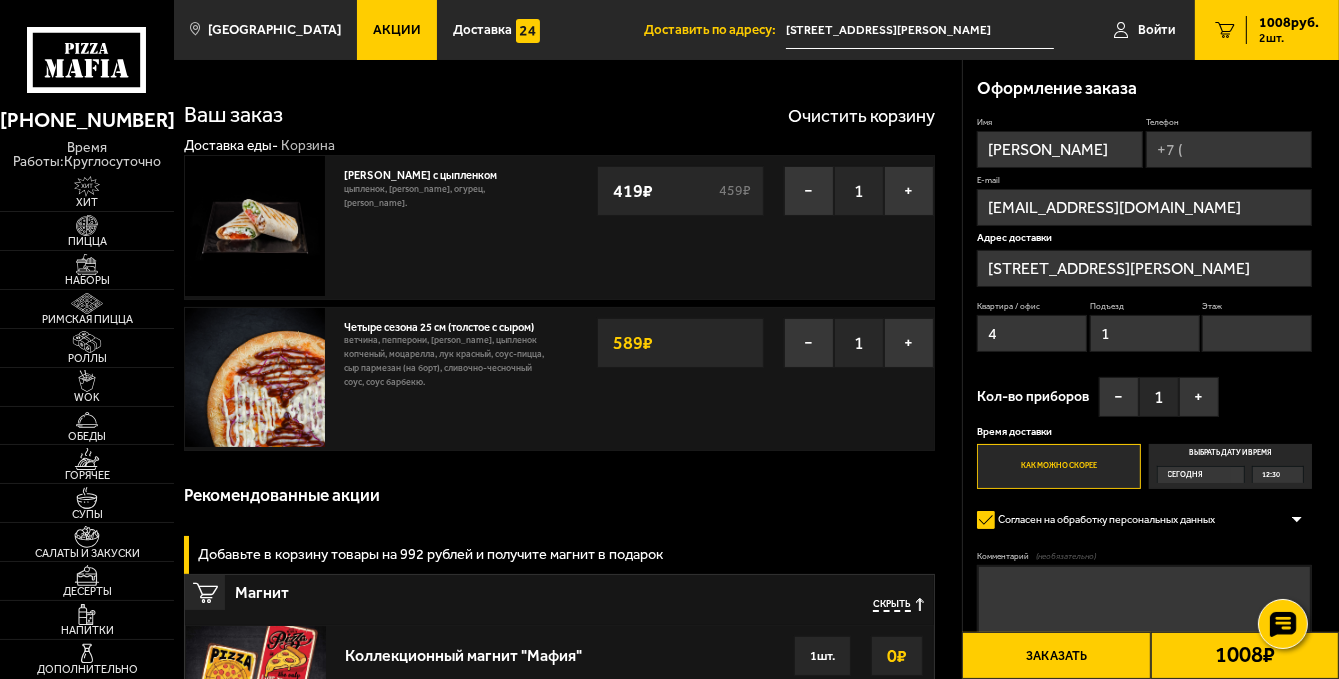 click on "Этаж" at bounding box center (1257, 333) 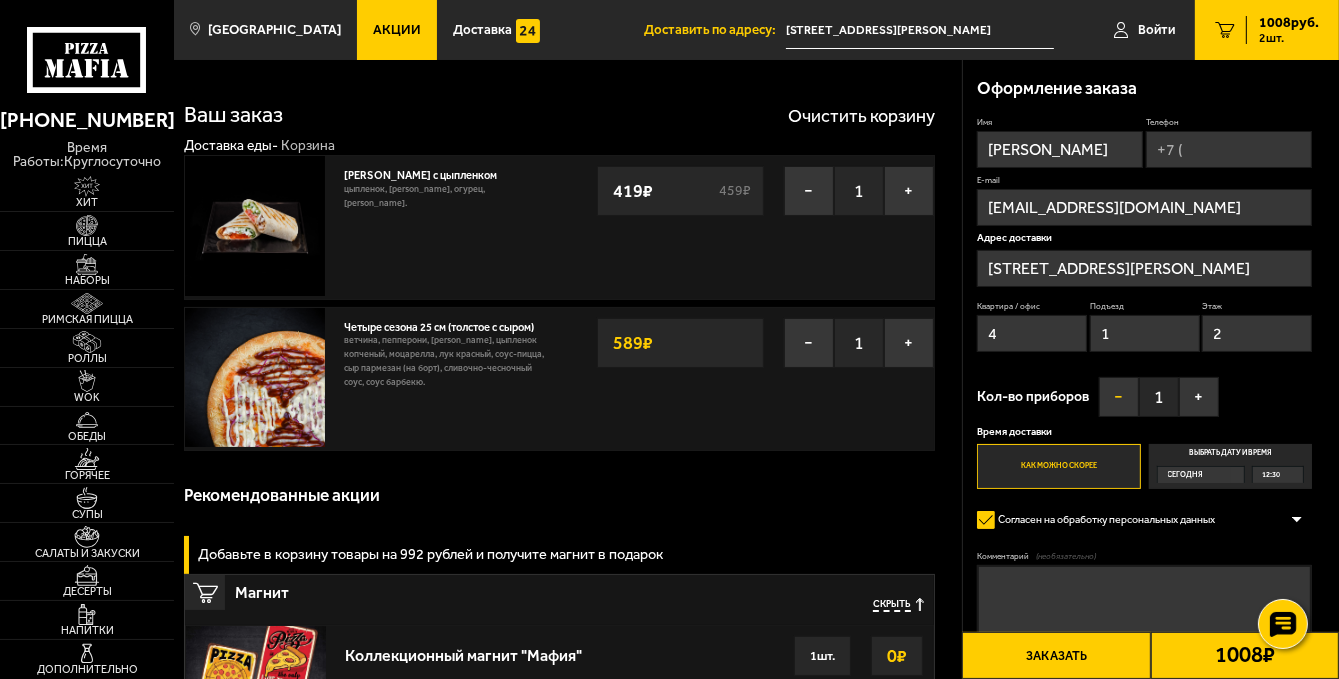 click on "−" at bounding box center [1119, 397] 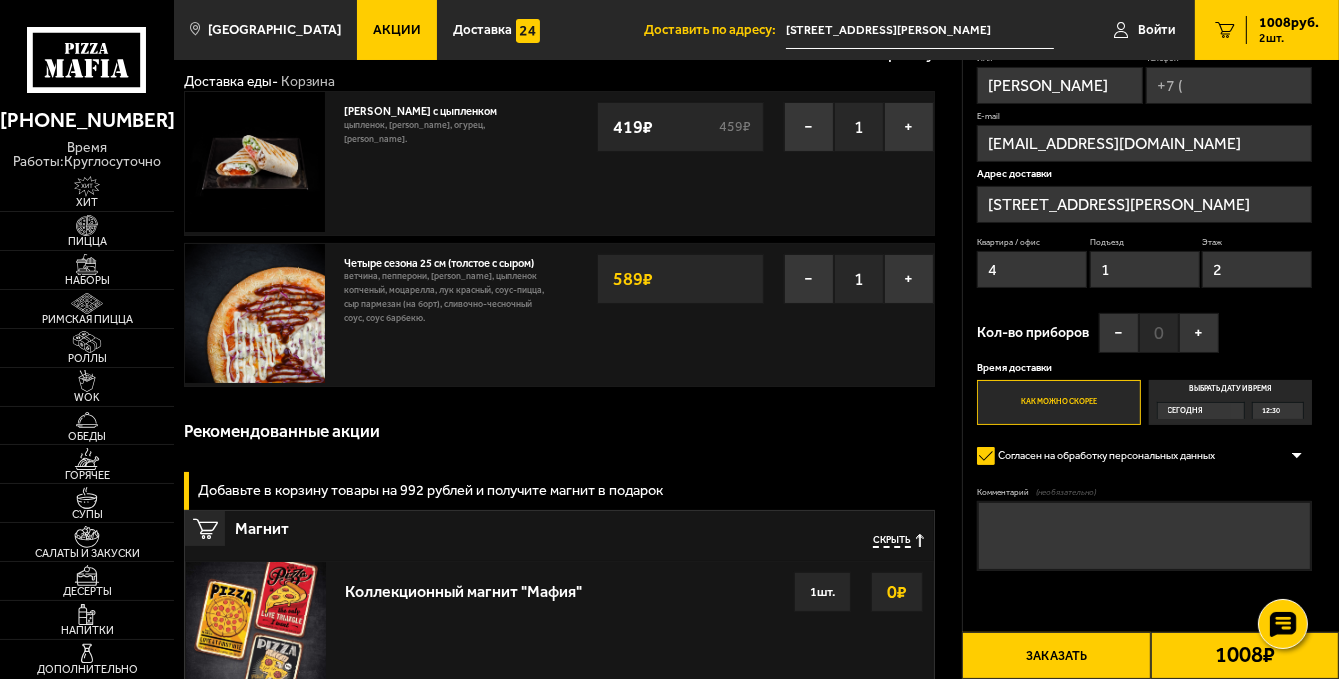 scroll, scrollTop: 0, scrollLeft: 0, axis: both 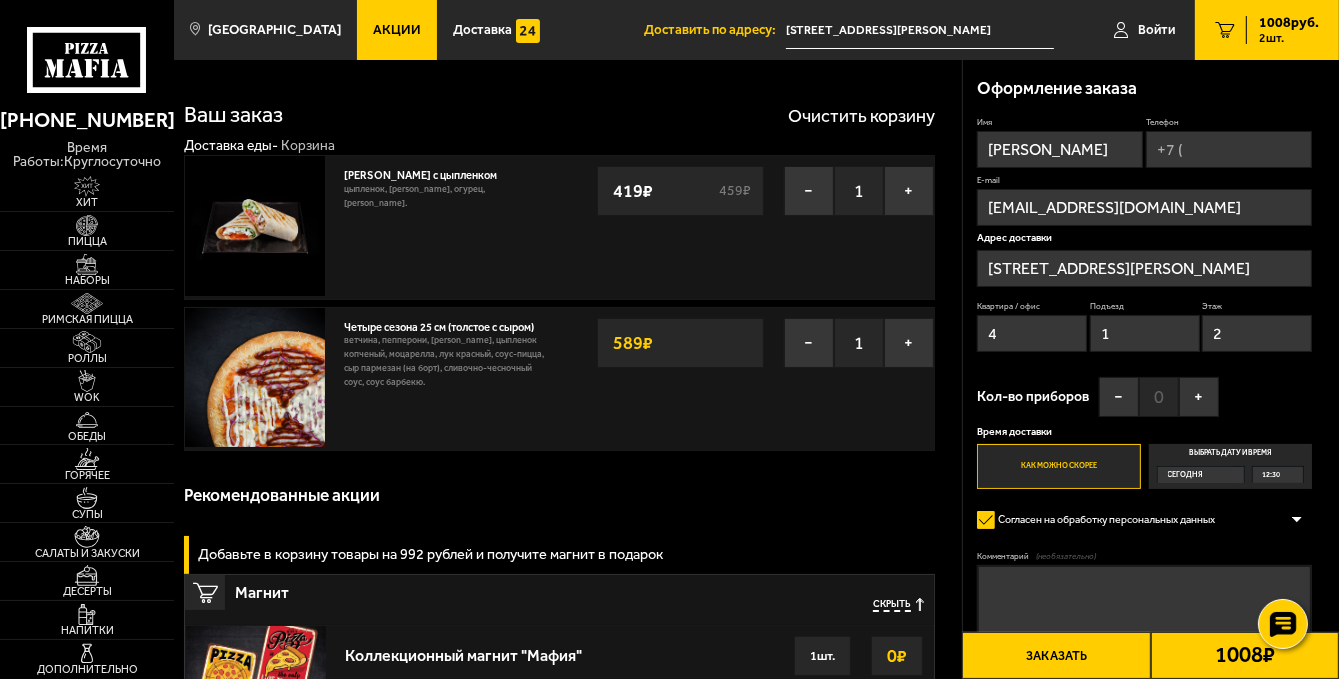click on "Заказать" at bounding box center (1056, 655) 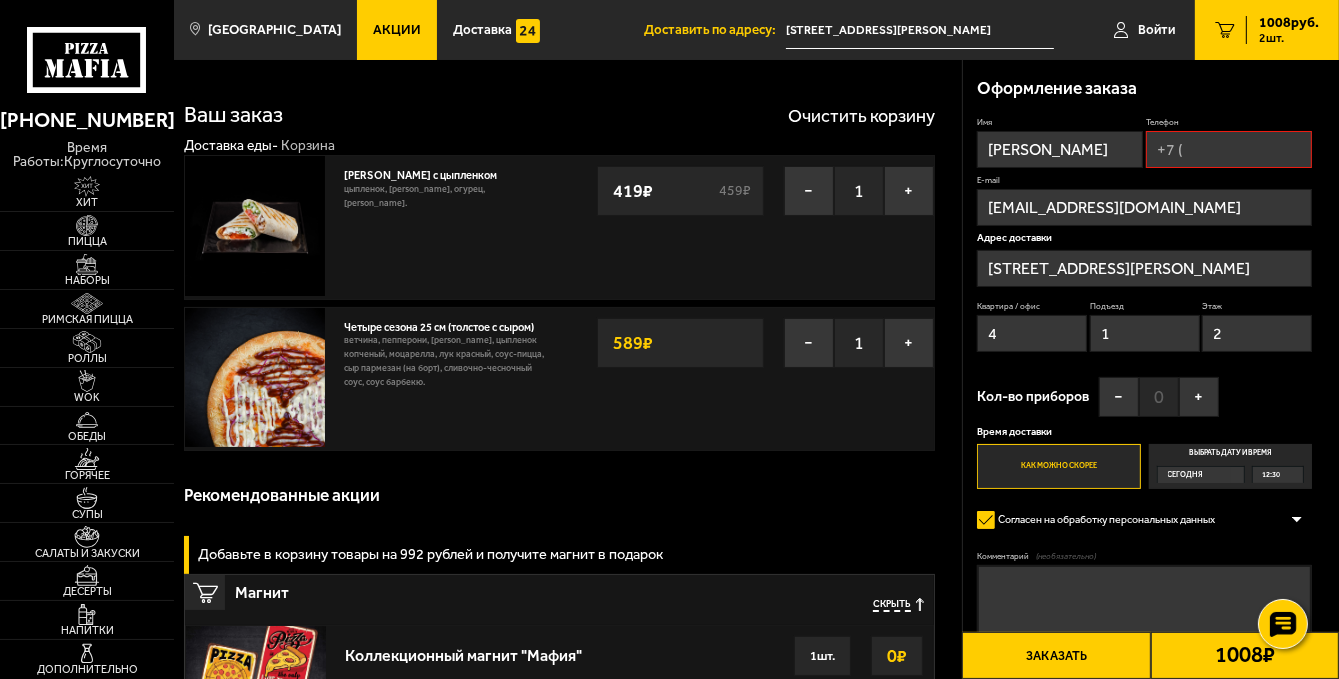 type 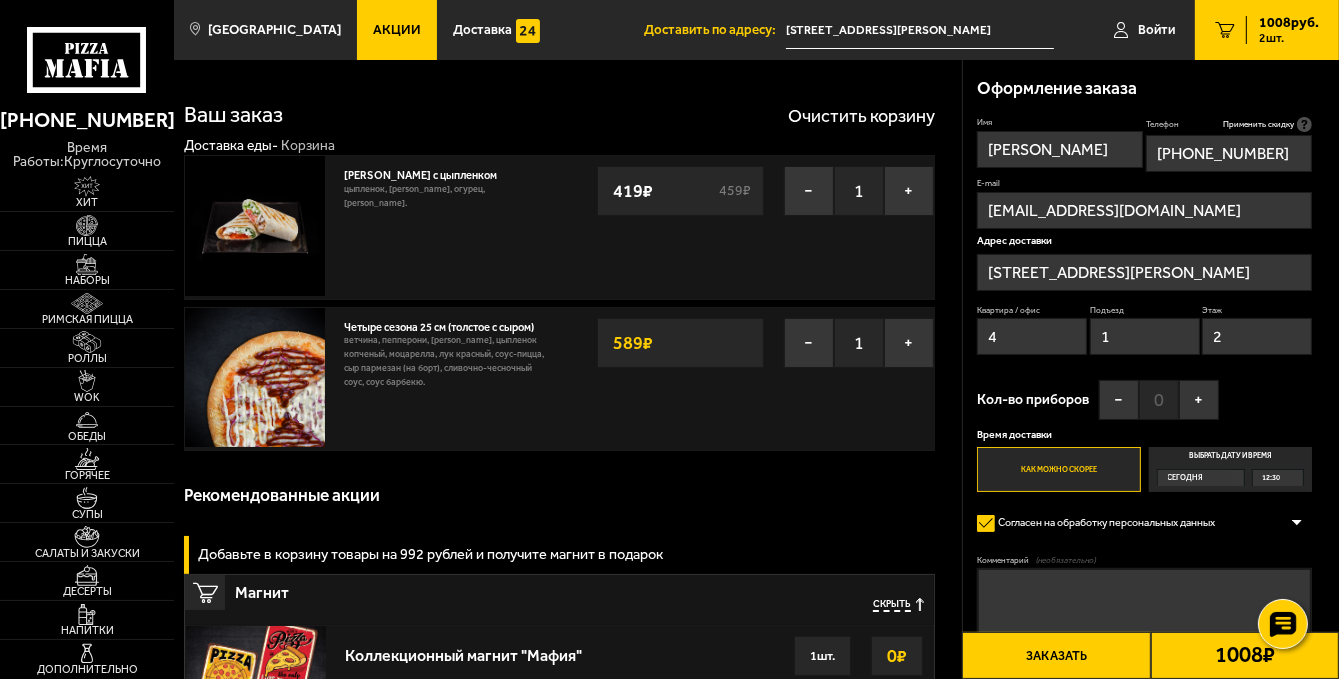 type on "[PHONE_NUMBER]" 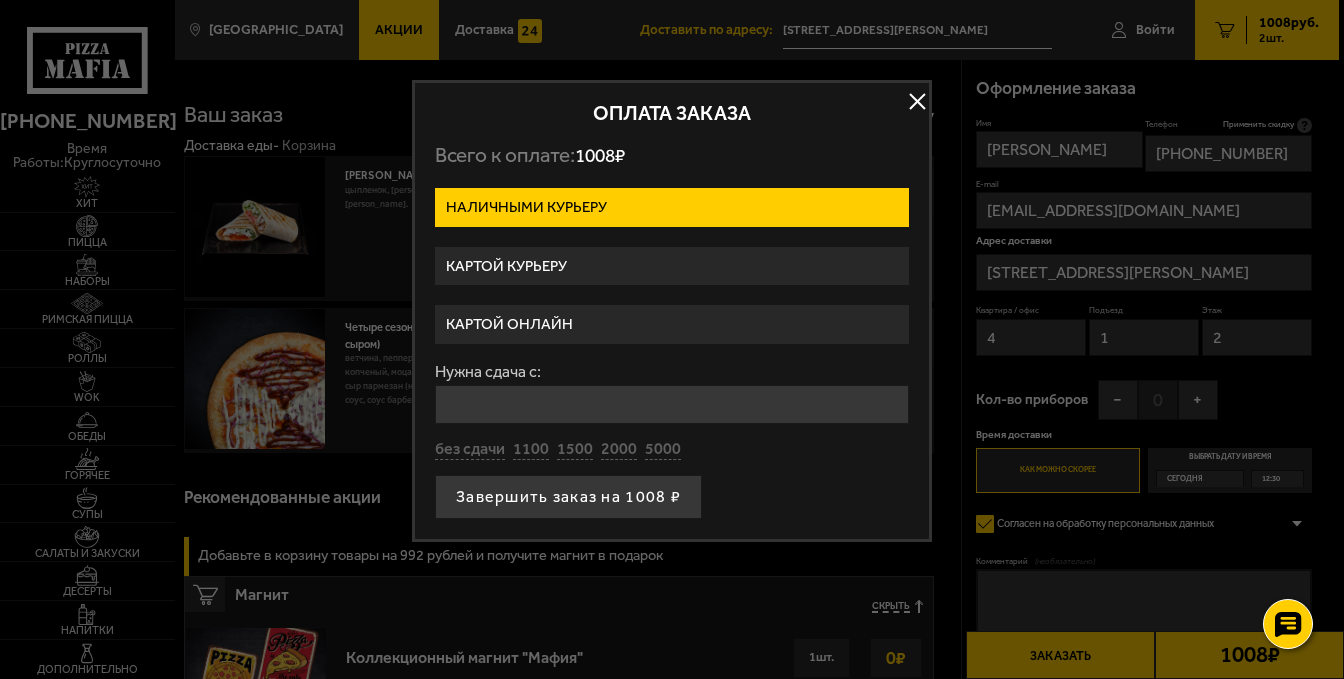 click on "Картой курьеру" at bounding box center (672, 266) 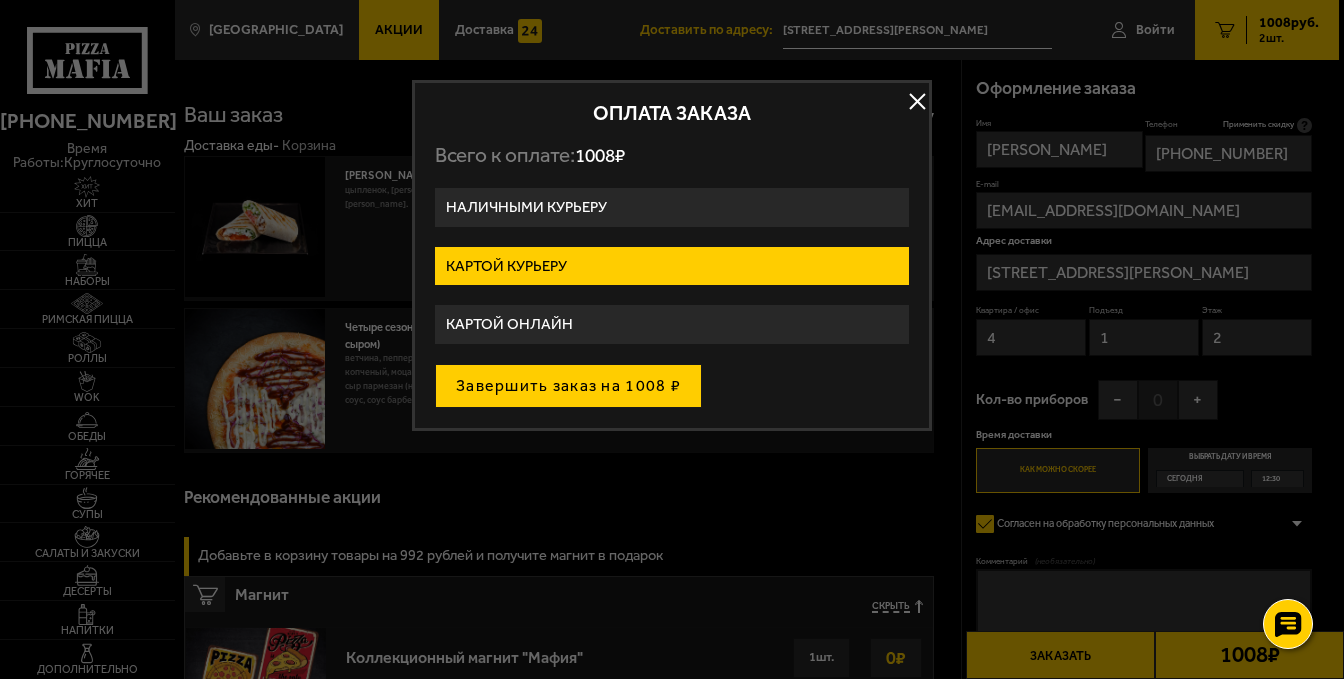 click on "Завершить заказ на 1008 ₽" at bounding box center [568, 386] 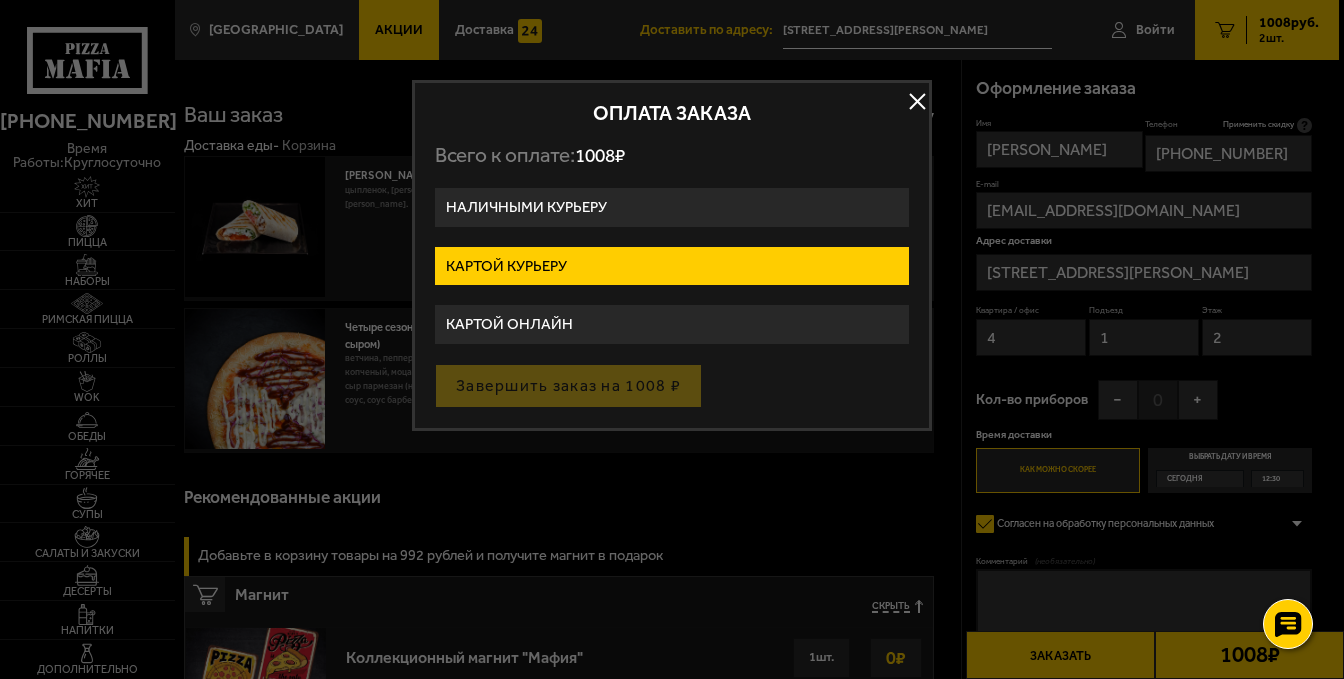 click on "Завершить заказ на 1008 ₽" at bounding box center (672, 386) 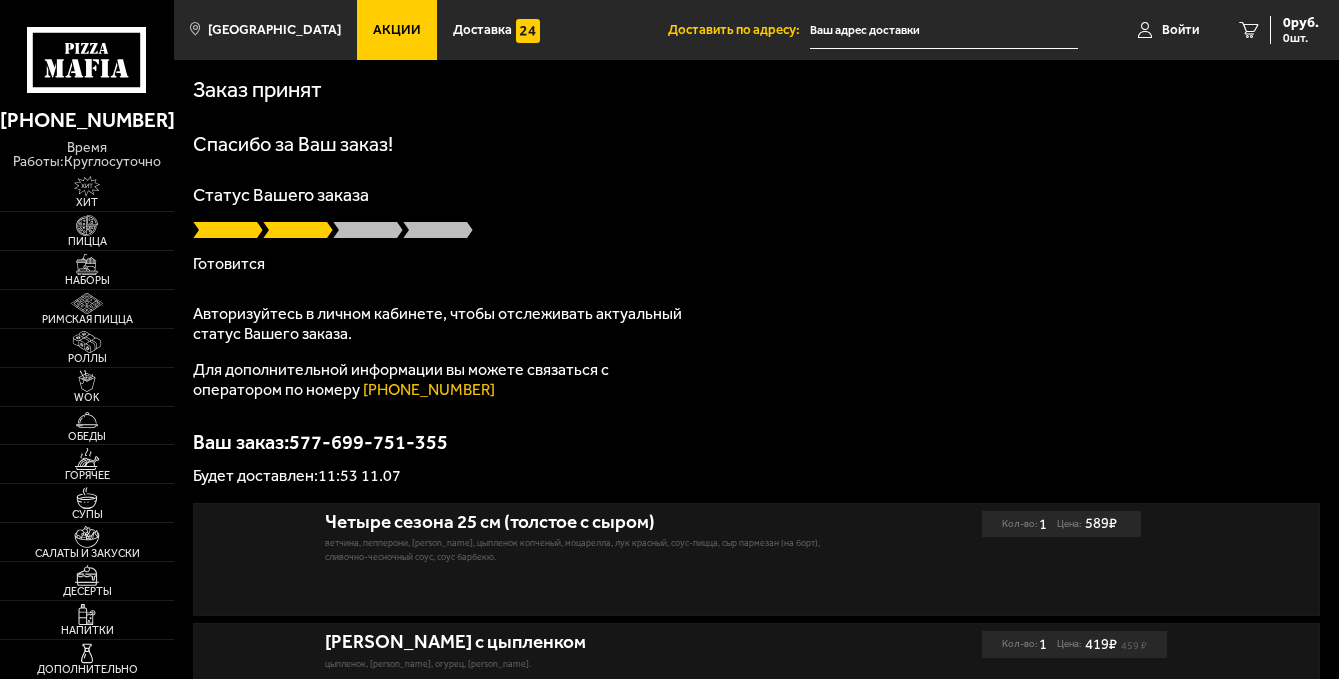 scroll, scrollTop: 0, scrollLeft: 0, axis: both 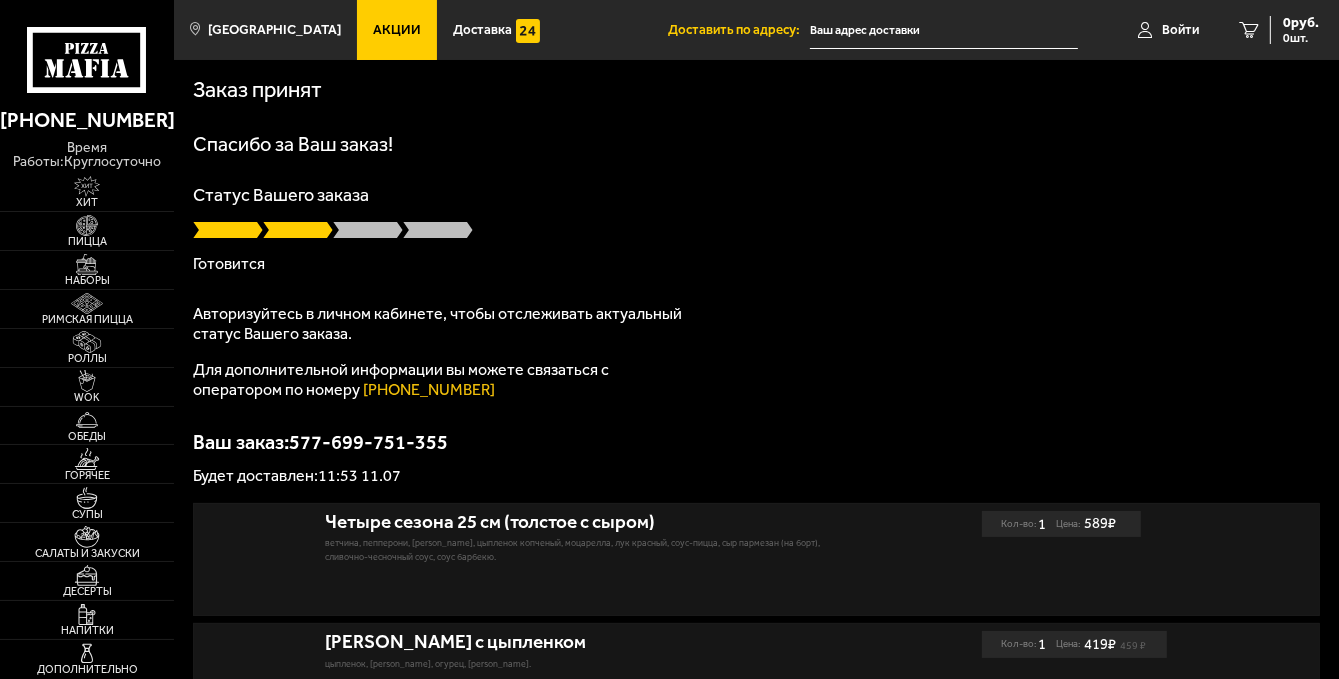 type on "[STREET_ADDRESS][PERSON_NAME]" 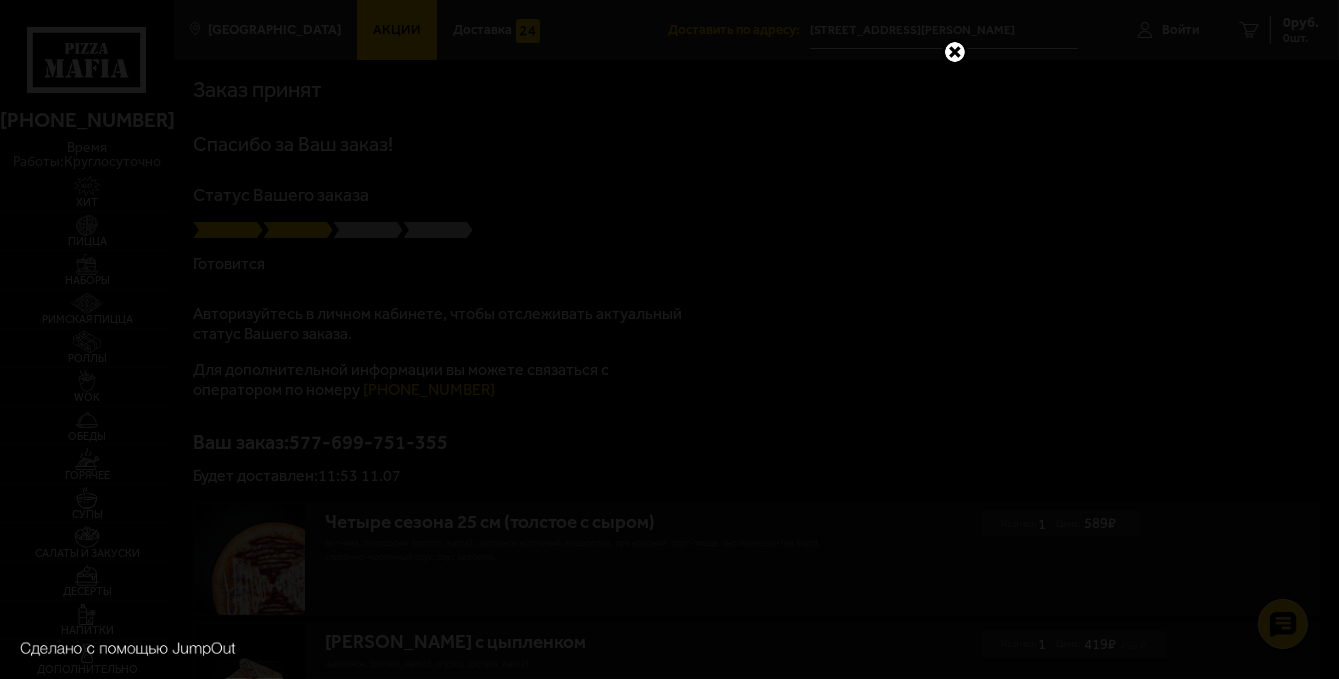 click at bounding box center [955, 52] 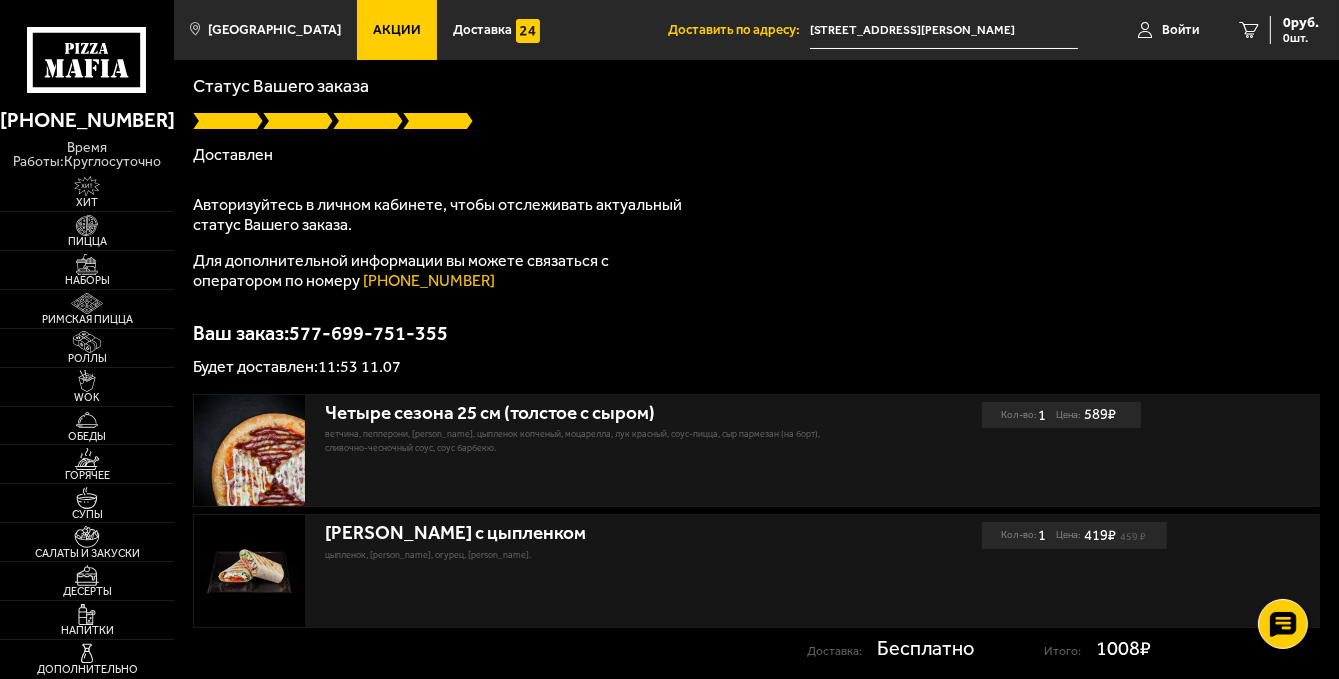 scroll, scrollTop: 262, scrollLeft: 0, axis: vertical 